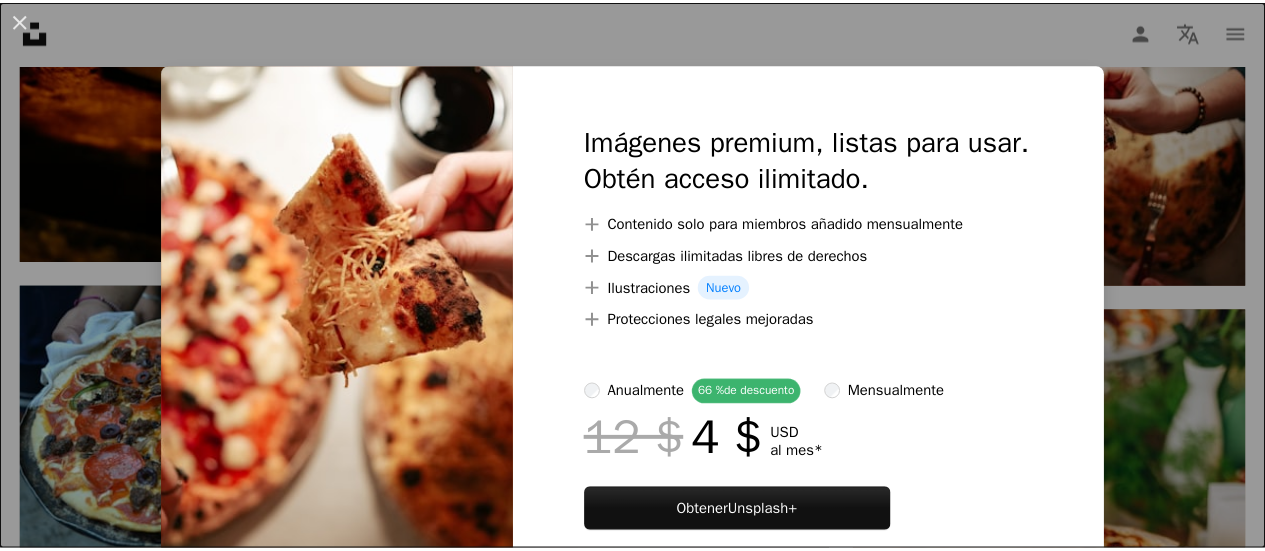 scroll, scrollTop: 1400, scrollLeft: 0, axis: vertical 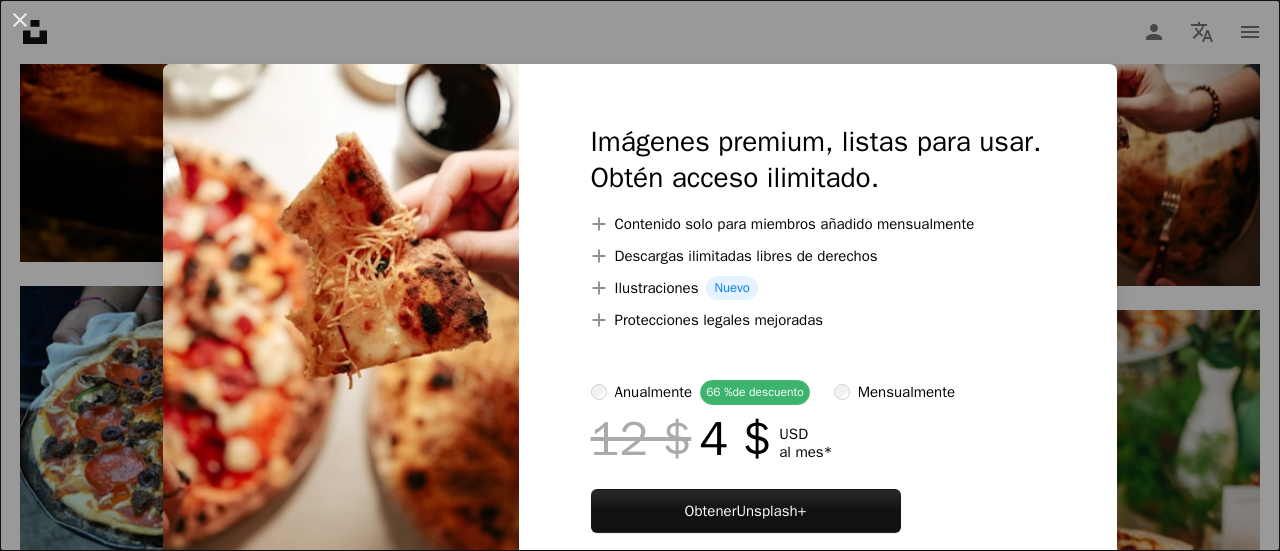 click on "An X shape Imágenes premium, listas para usar. Obtén acceso ilimitado. A plus sign Contenido solo para miembros añadido mensualmente A plus sign Descargas ilimitadas libres de derechos A plus sign Ilustraciones  Nuevo A plus sign Protecciones legales mejoradas anualmente 66 %  de descuento mensualmente 12 $   4 $ USD al mes * Obtener  Unsplash+ *Cuando se paga anualmente, se factura por adelantado  48 $ Más los impuestos aplicables. Se renueva automáticamente. Cancela cuando quieras." at bounding box center (640, 275) 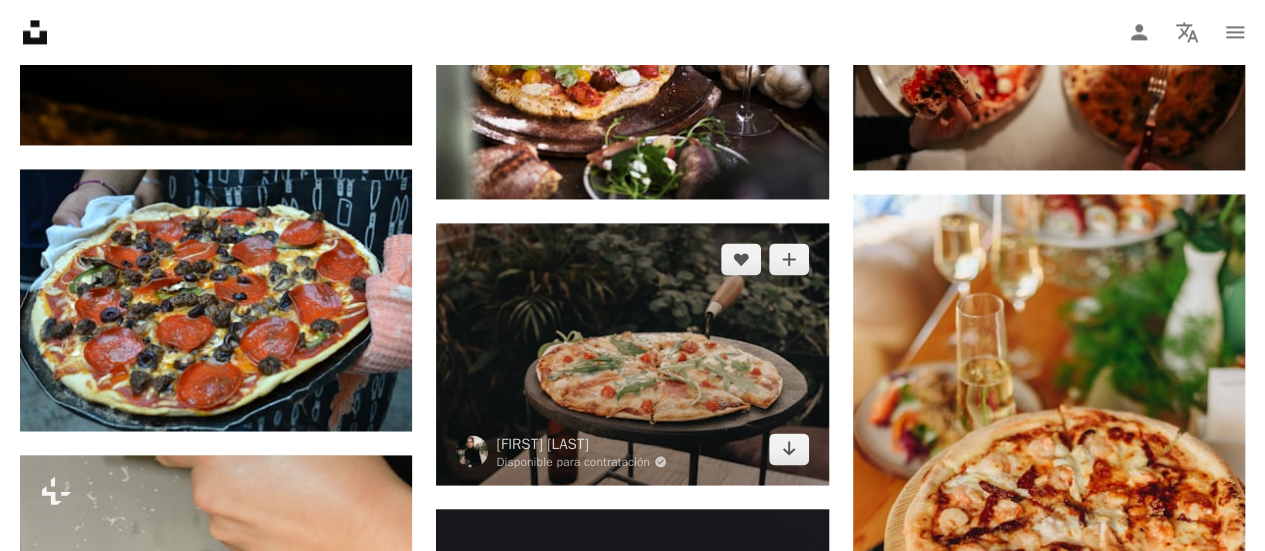scroll, scrollTop: 1600, scrollLeft: 0, axis: vertical 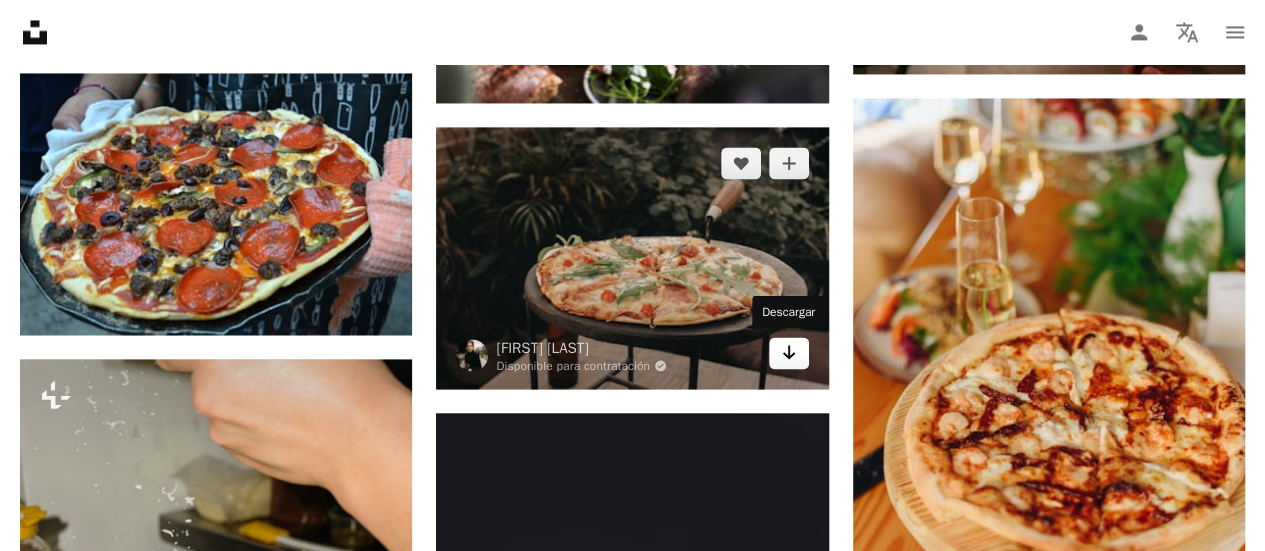 click 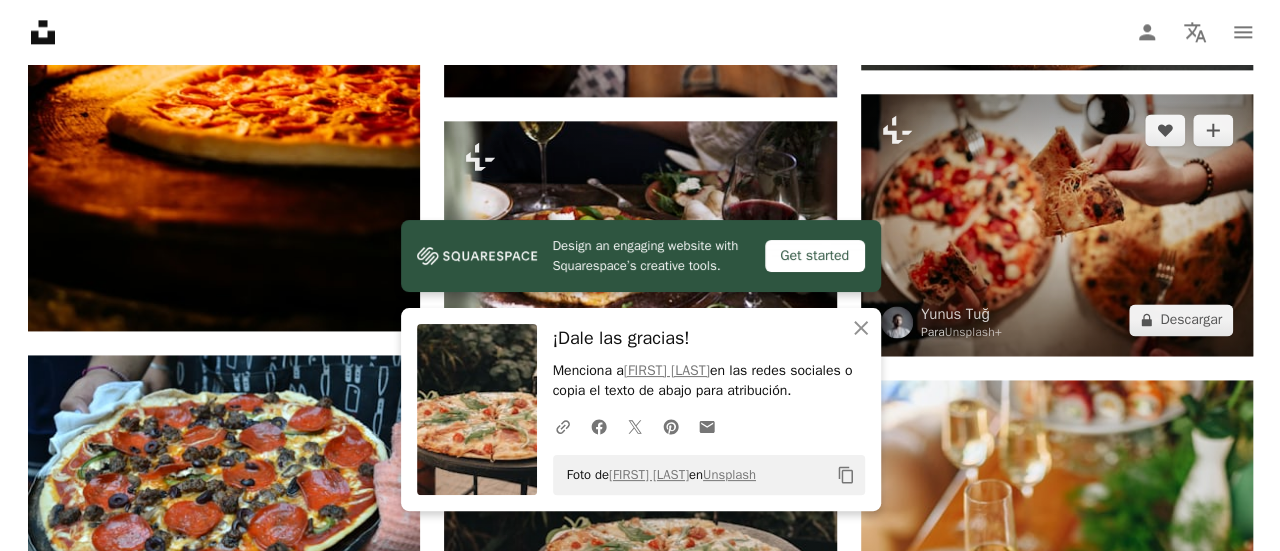 scroll, scrollTop: 1300, scrollLeft: 0, axis: vertical 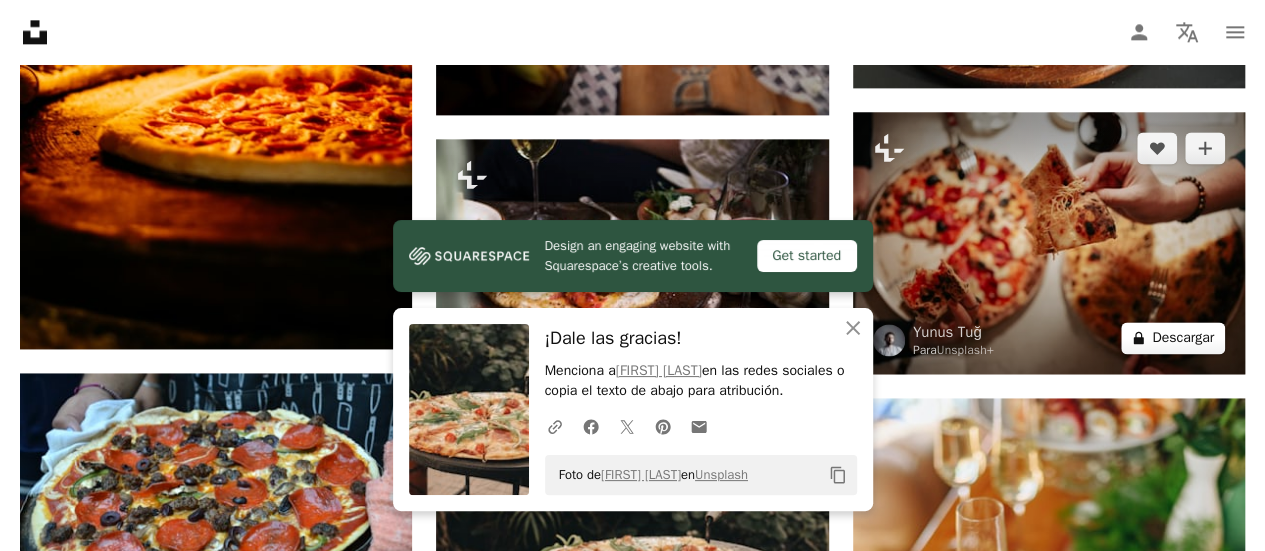 click on "A lock Descargar" at bounding box center (1173, 338) 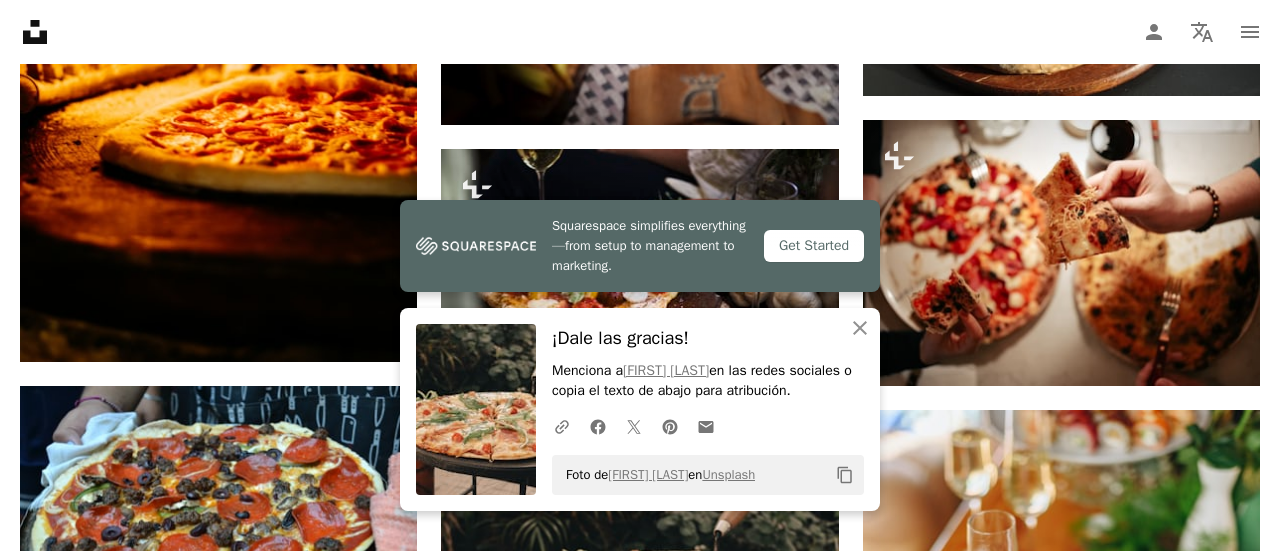 click on "An X shape Squarespace simplifies everything—from setup to management to marketing. Get Started An X shape Cerrar ¡Dale las gracias! Menciona a  [FIRST] [LAST]  en las redes sociales o copia el texto de abajo para atribución. A URL sharing icon (chains) Facebook icon X (formerly Twitter) icon Pinterest icon An envelope Foto de  [FIRST] [LAST]  en  Unsplash
Copy content Imágenes premium, listas para usar. Obtén acceso ilimitado. A plus sign Contenido solo para miembros añadido mensualmente A plus sign Descargas ilimitadas libres de derechos A plus sign Ilustraciones  Nuevo A plus sign Protecciones legales mejoradas anualmente 66 %  de descuento mensualmente 12 $   4 $ USD al mes * Obtener  Unsplash+ *Cuando se paga anualmente, se factura por adelantado  48 $ Más los impuestos aplicables. Se renueva automáticamente. Cancela cuando quieras." at bounding box center (640, 3547) 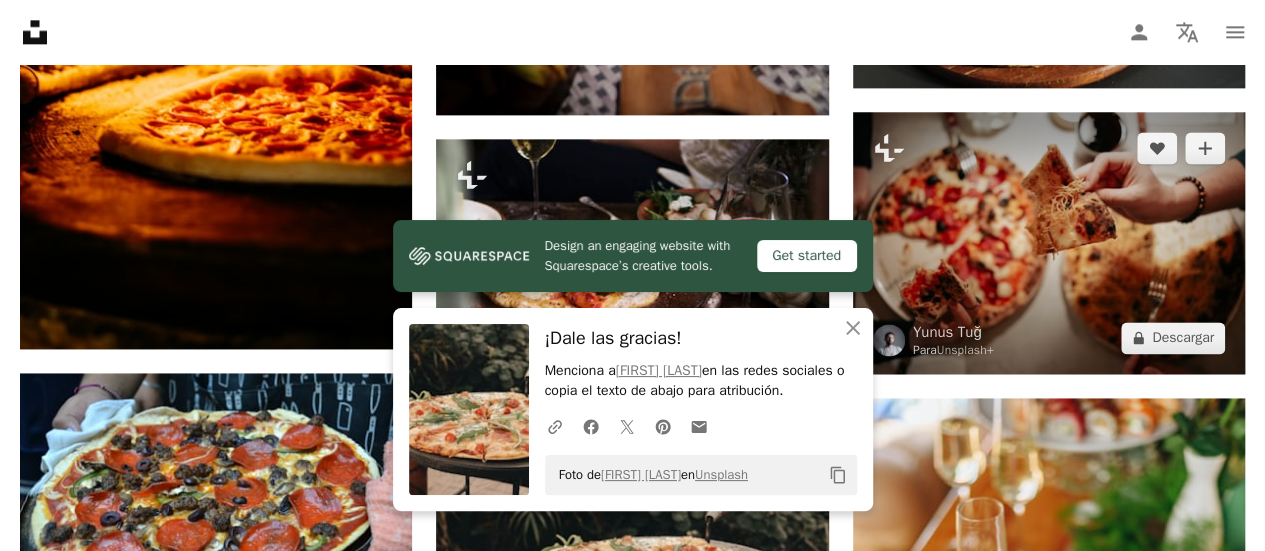 click at bounding box center (1049, 243) 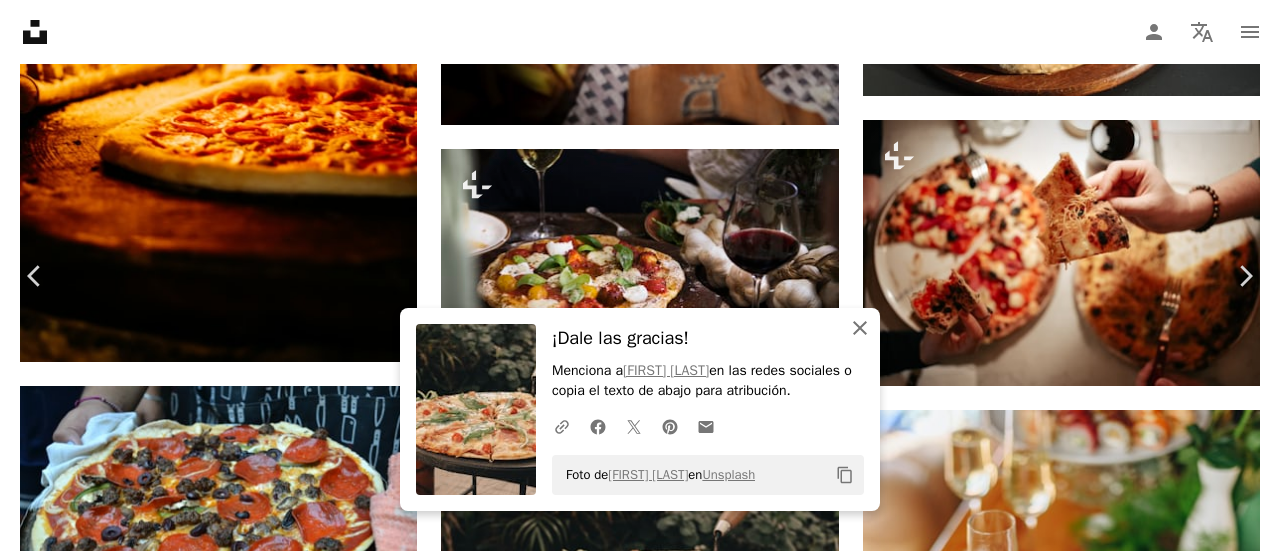 click on "An X shape" 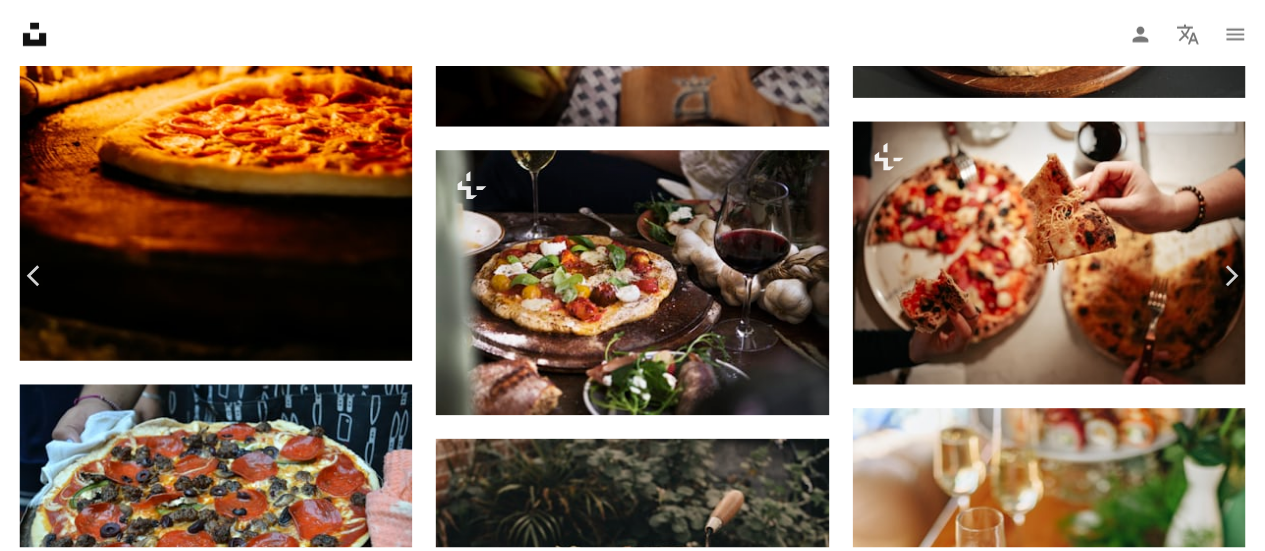 scroll, scrollTop: 0, scrollLeft: 0, axis: both 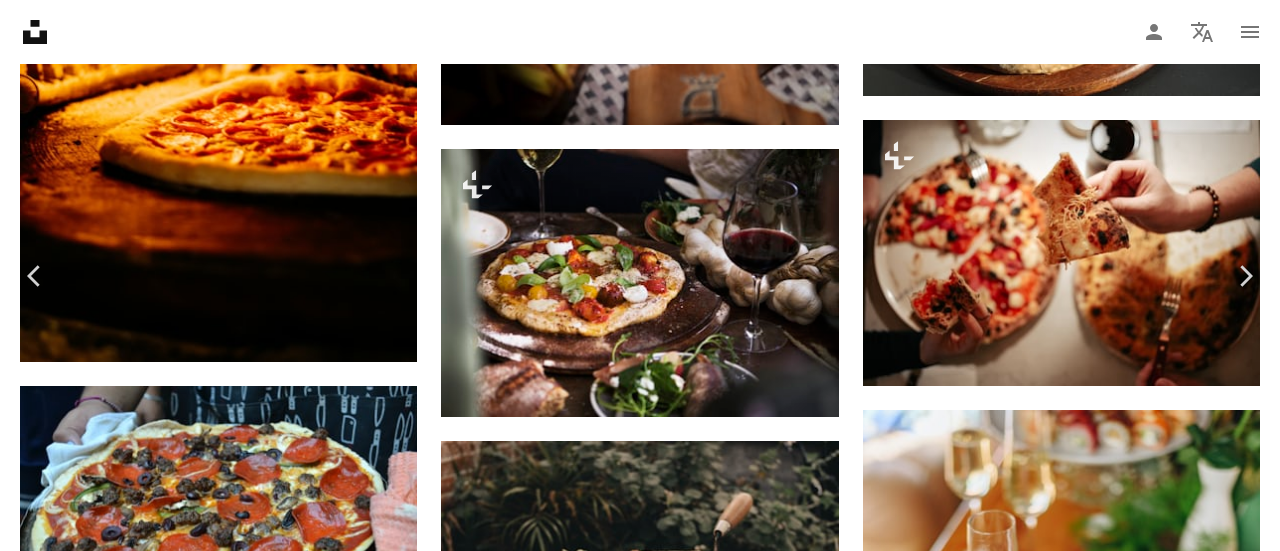 click on "An X shape" at bounding box center [20, 20] 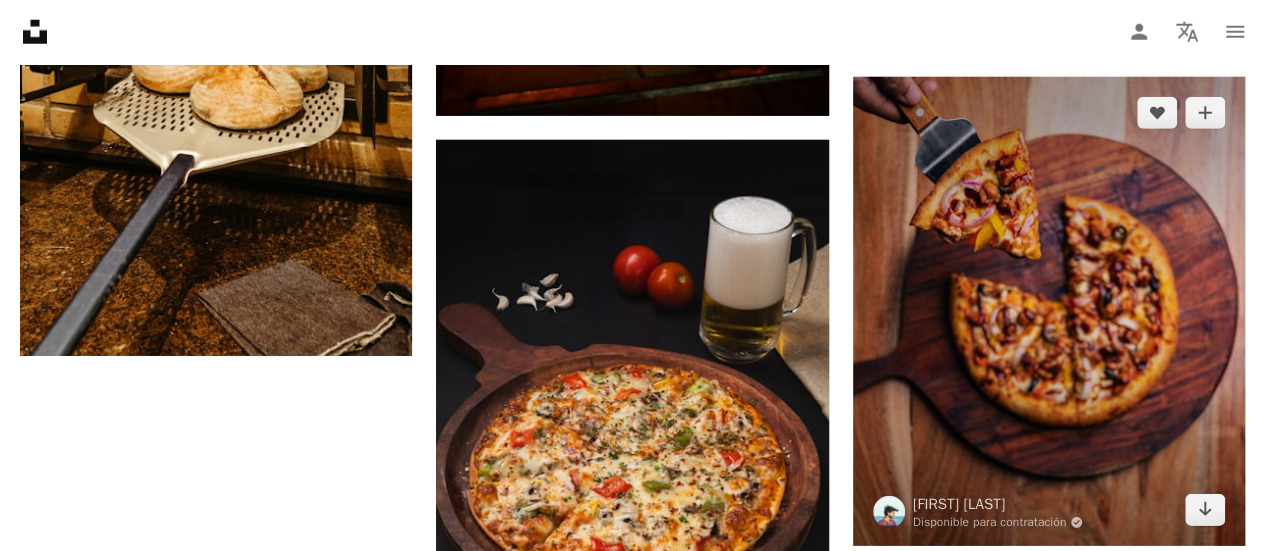 scroll, scrollTop: 2800, scrollLeft: 0, axis: vertical 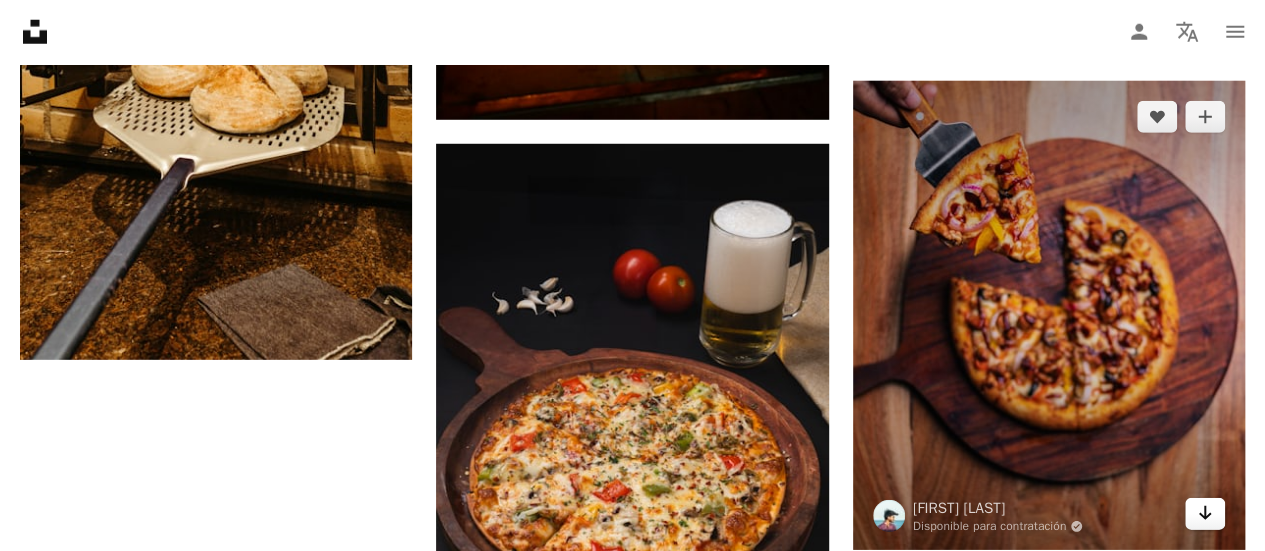 click on "Arrow pointing down" at bounding box center [1205, 514] 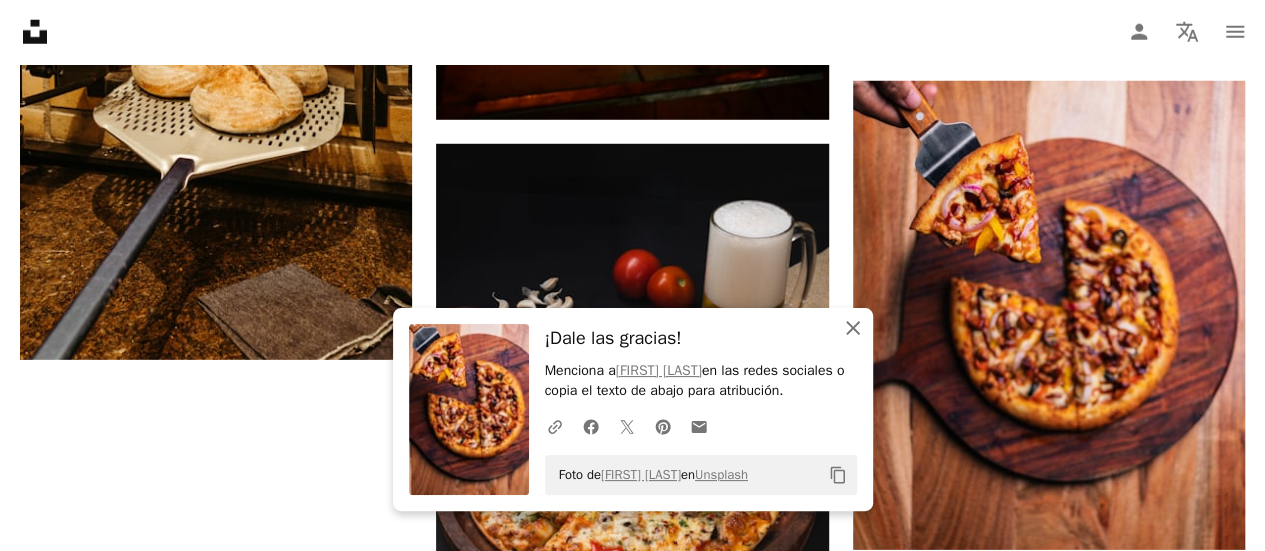 click on "An X shape" 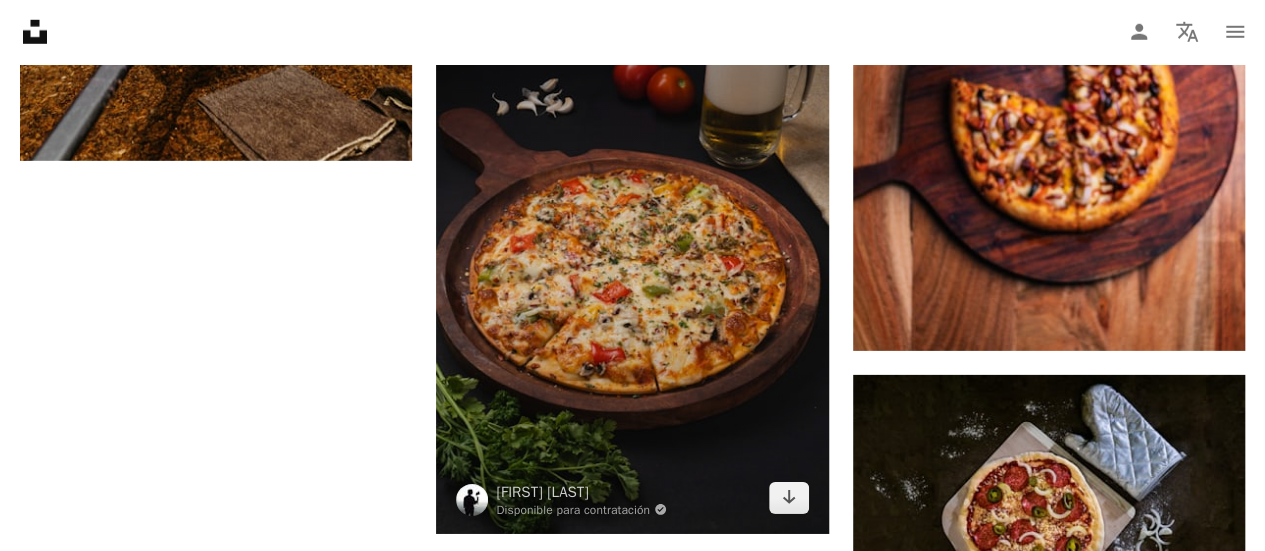 scroll, scrollTop: 3000, scrollLeft: 0, axis: vertical 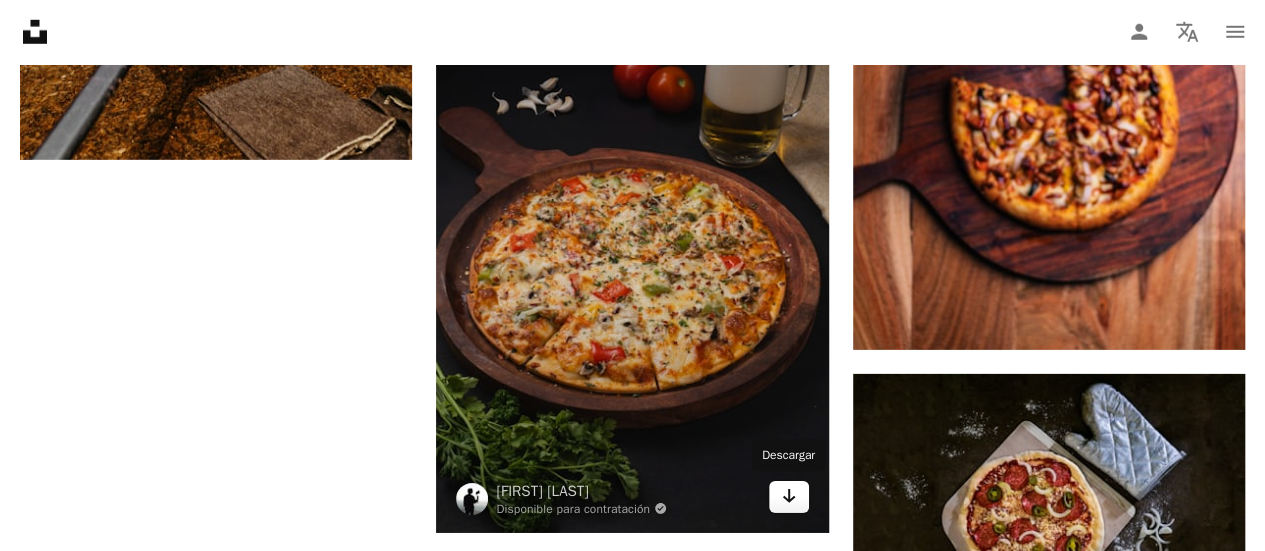 click 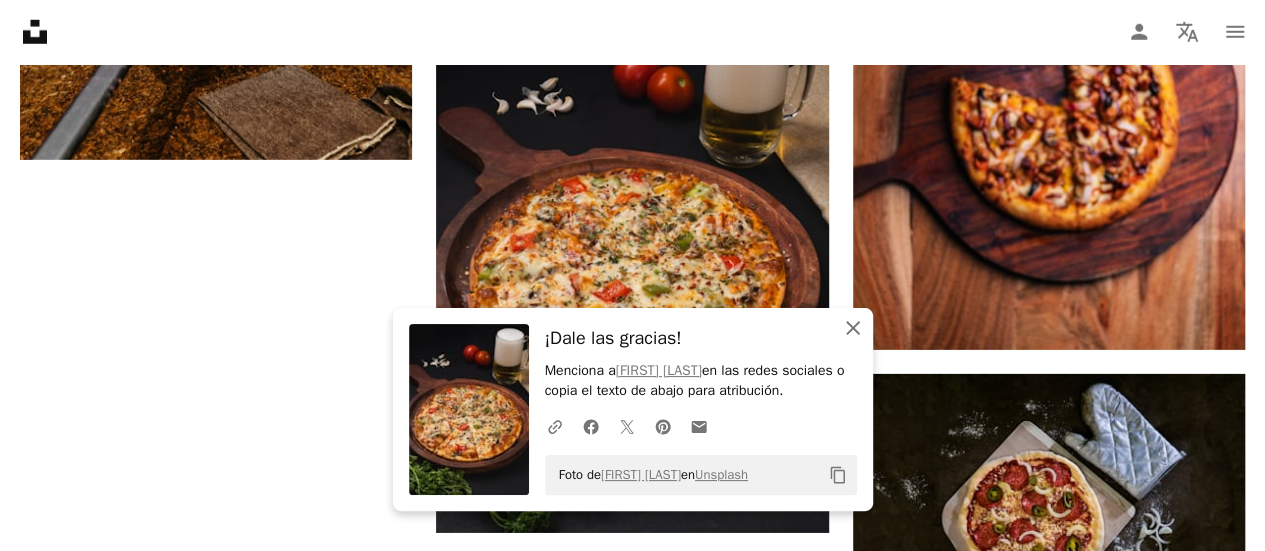 click on "An X shape" 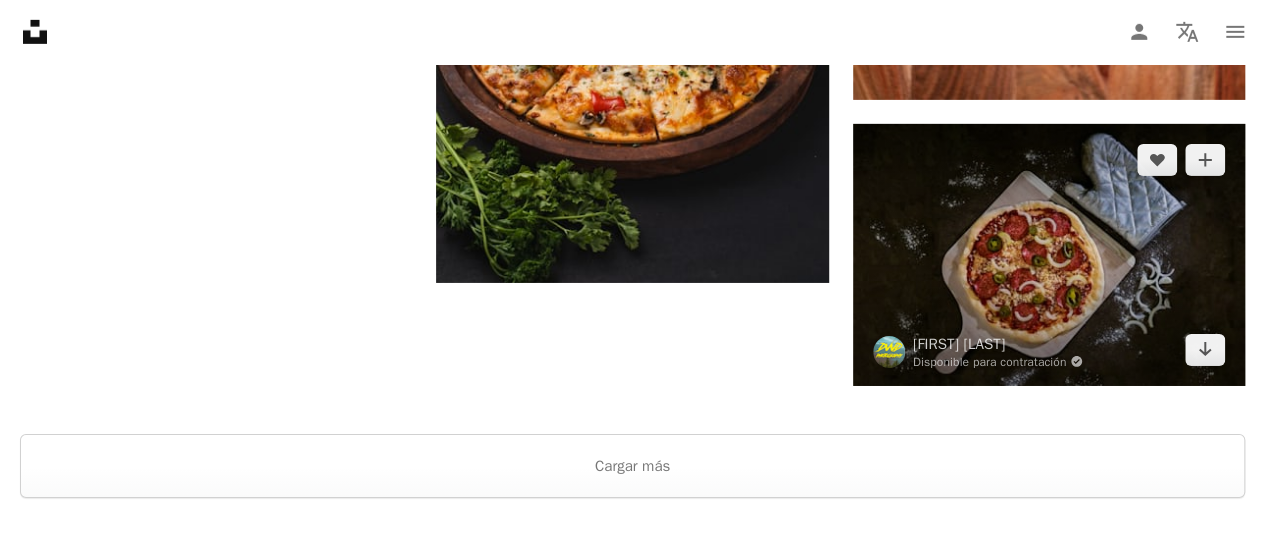 scroll, scrollTop: 3200, scrollLeft: 0, axis: vertical 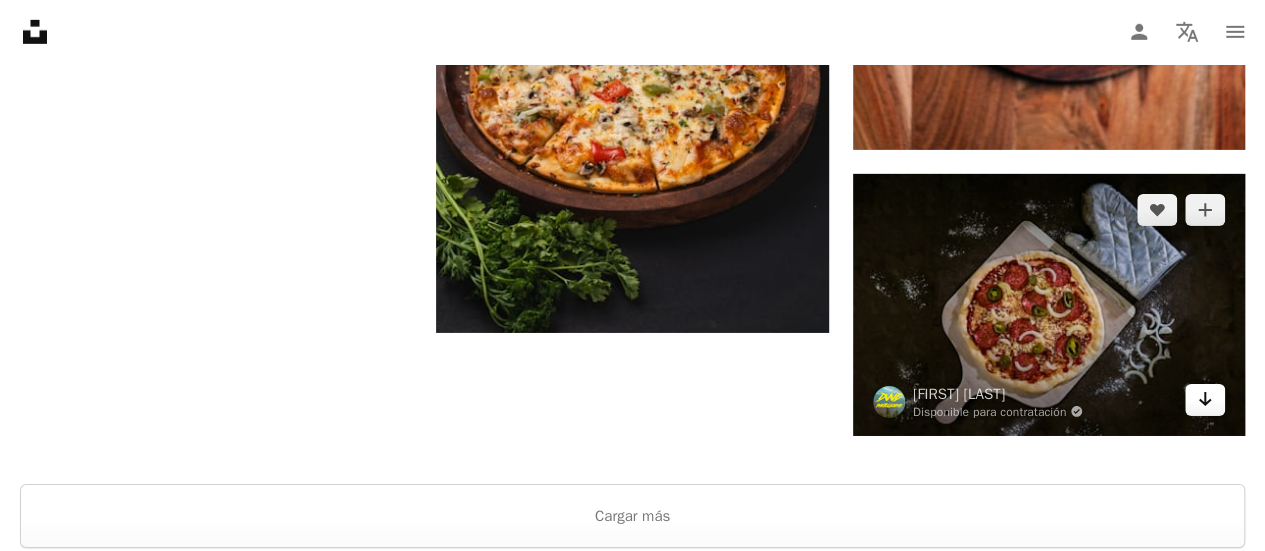 click on "Arrow pointing down" at bounding box center [1205, 400] 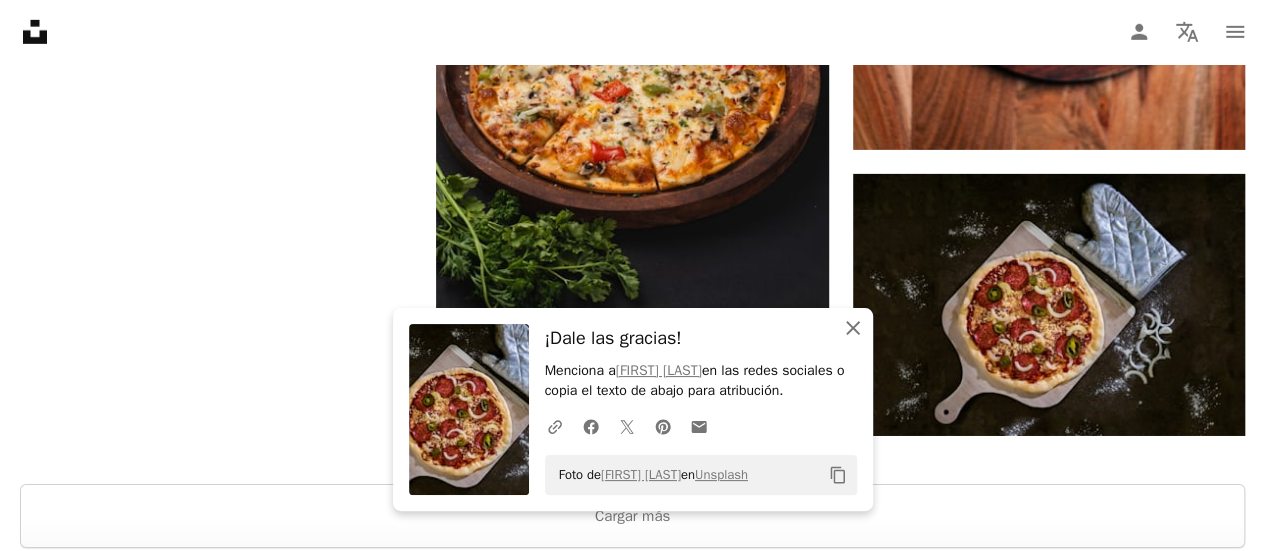click 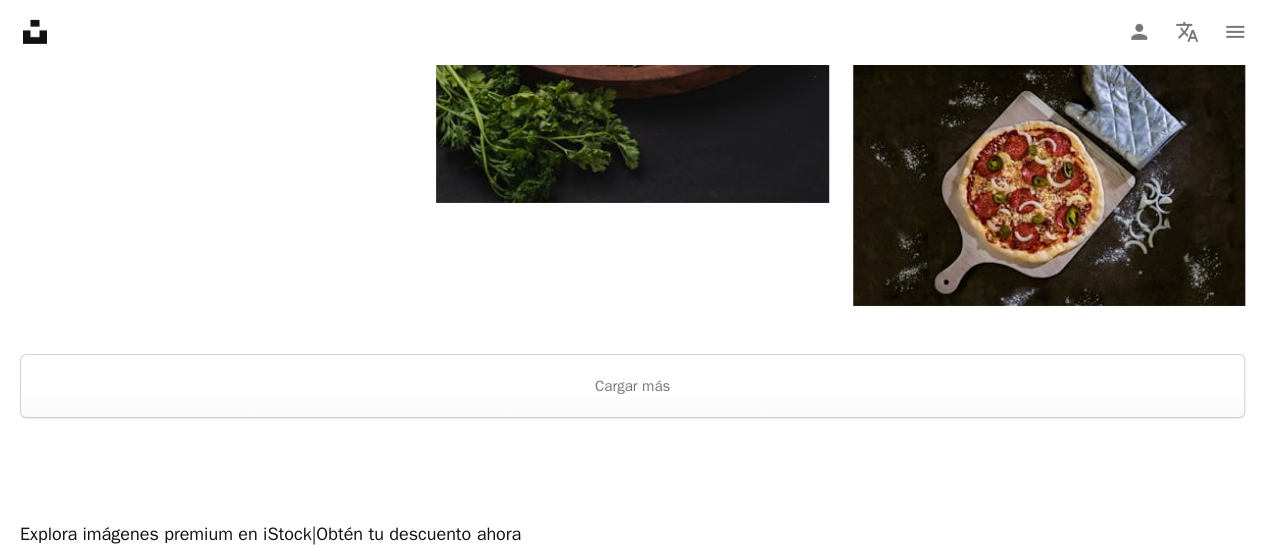 scroll, scrollTop: 3400, scrollLeft: 0, axis: vertical 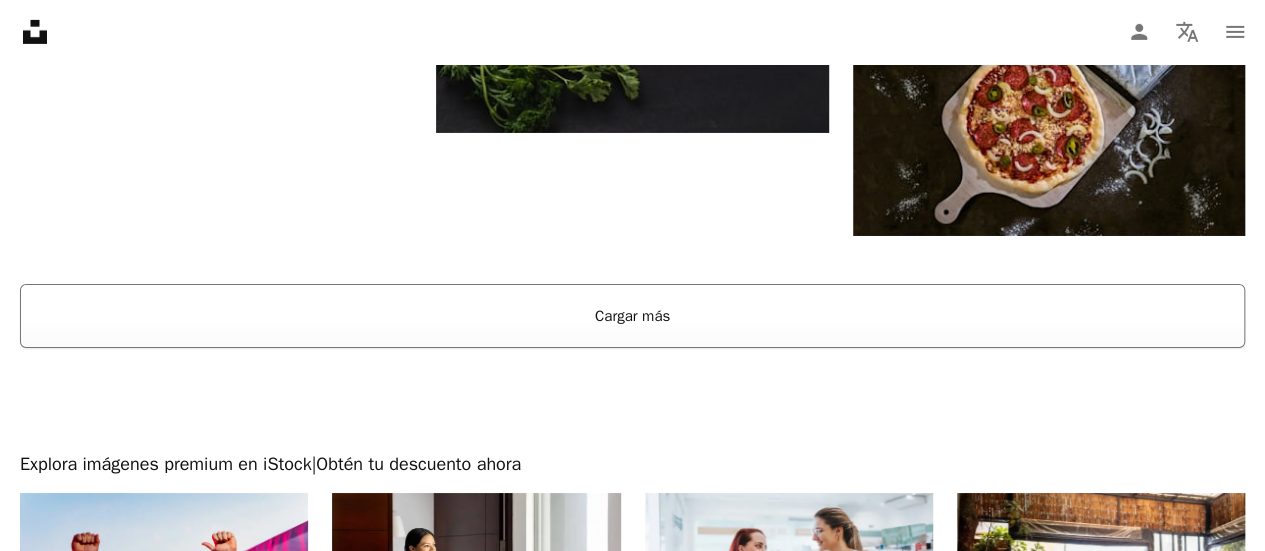 click on "Cargar más" at bounding box center [632, 316] 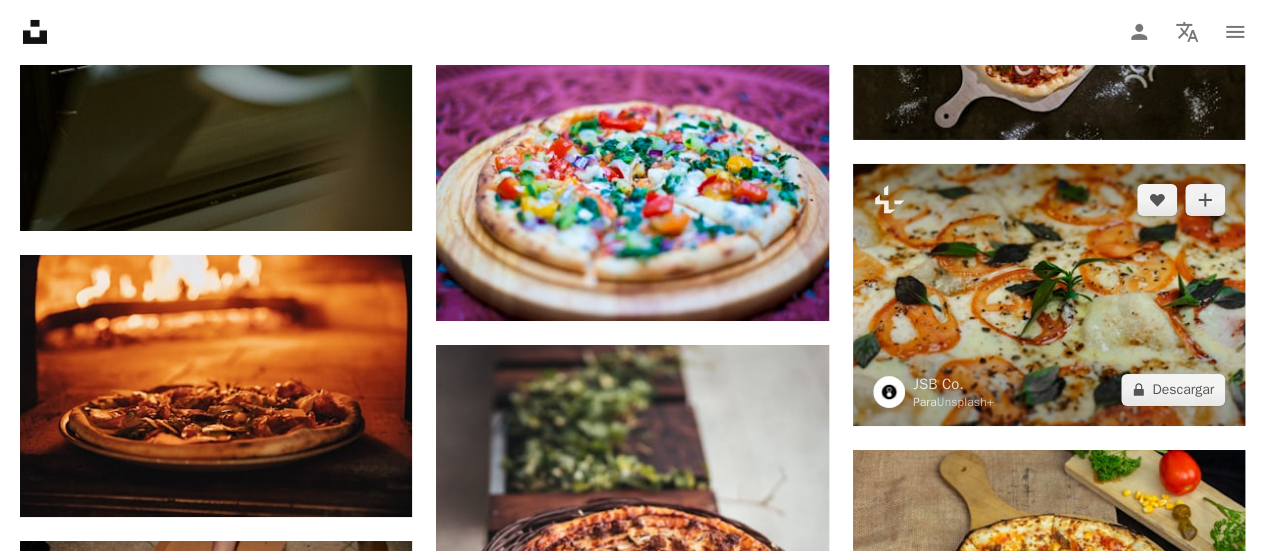 scroll, scrollTop: 3500, scrollLeft: 0, axis: vertical 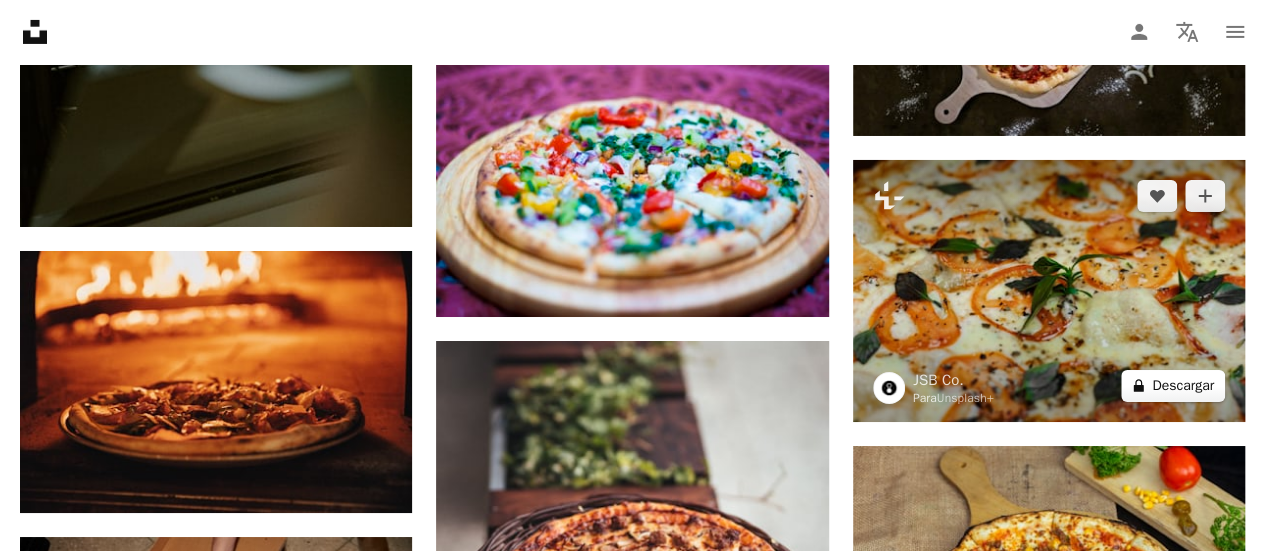 click on "A lock Descargar" at bounding box center (1173, 386) 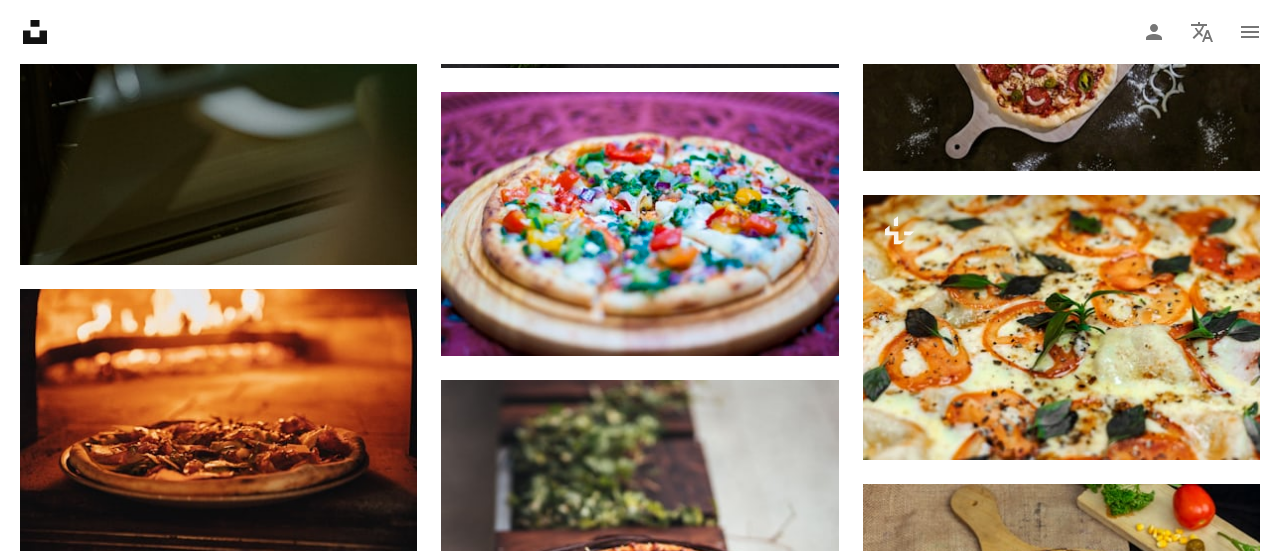 drag, startPoint x: 1022, startPoint y: 30, endPoint x: 1000, endPoint y: 39, distance: 23.769728 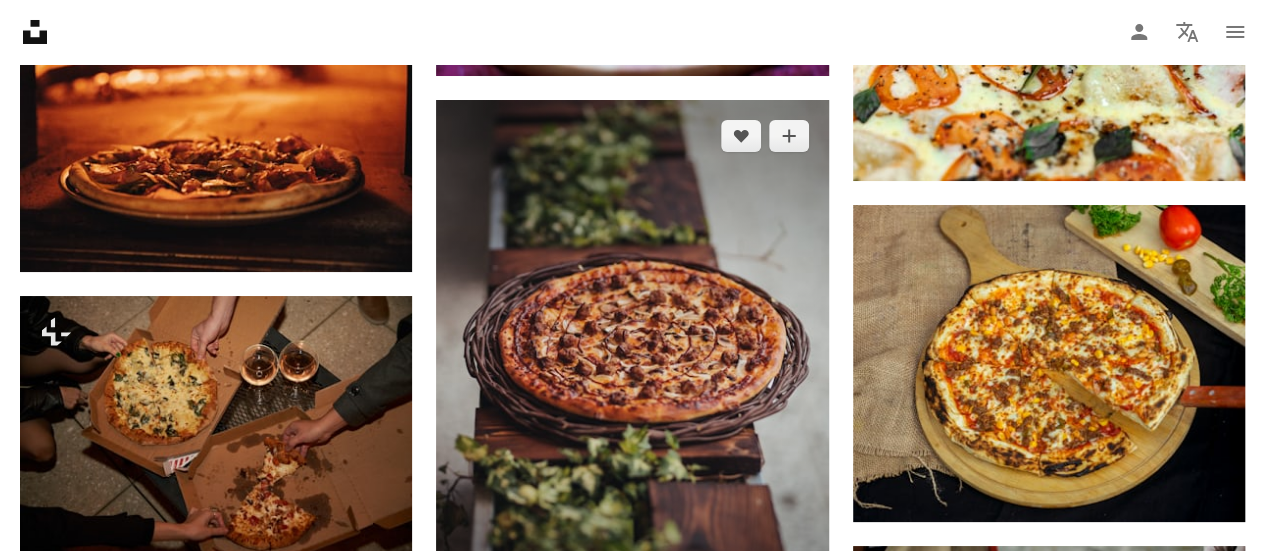 scroll, scrollTop: 3800, scrollLeft: 0, axis: vertical 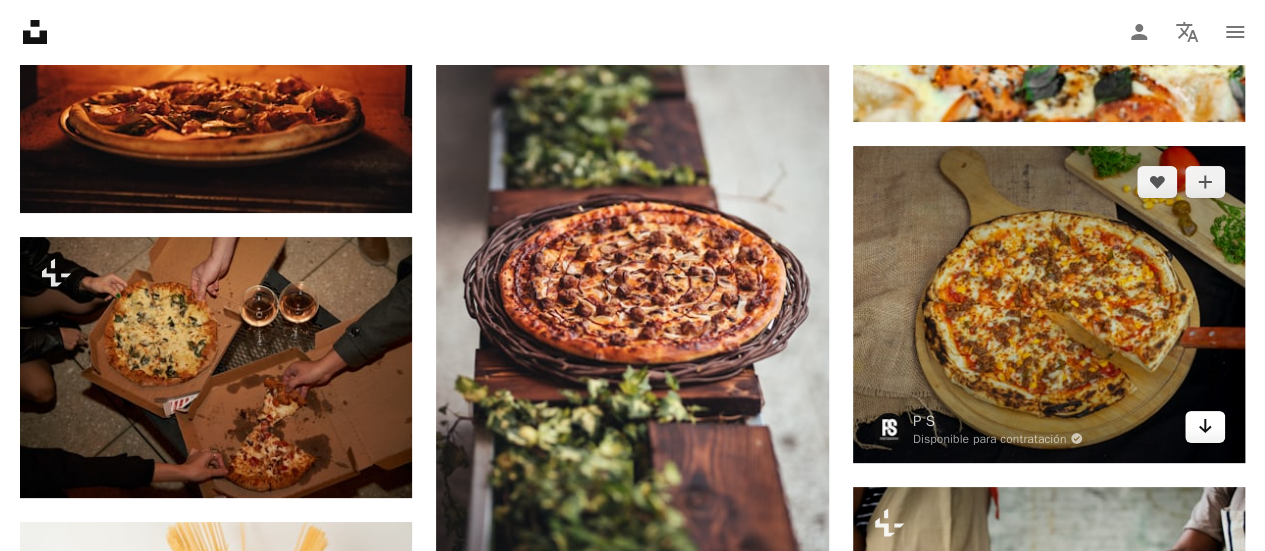 click on "Arrow pointing down" 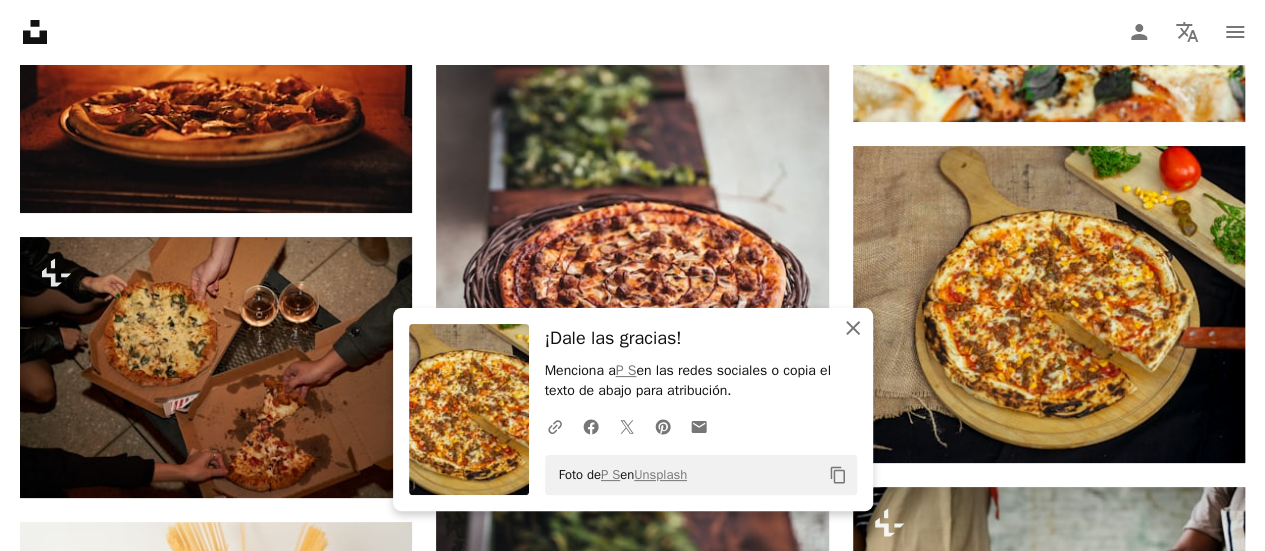 click on "An X shape" 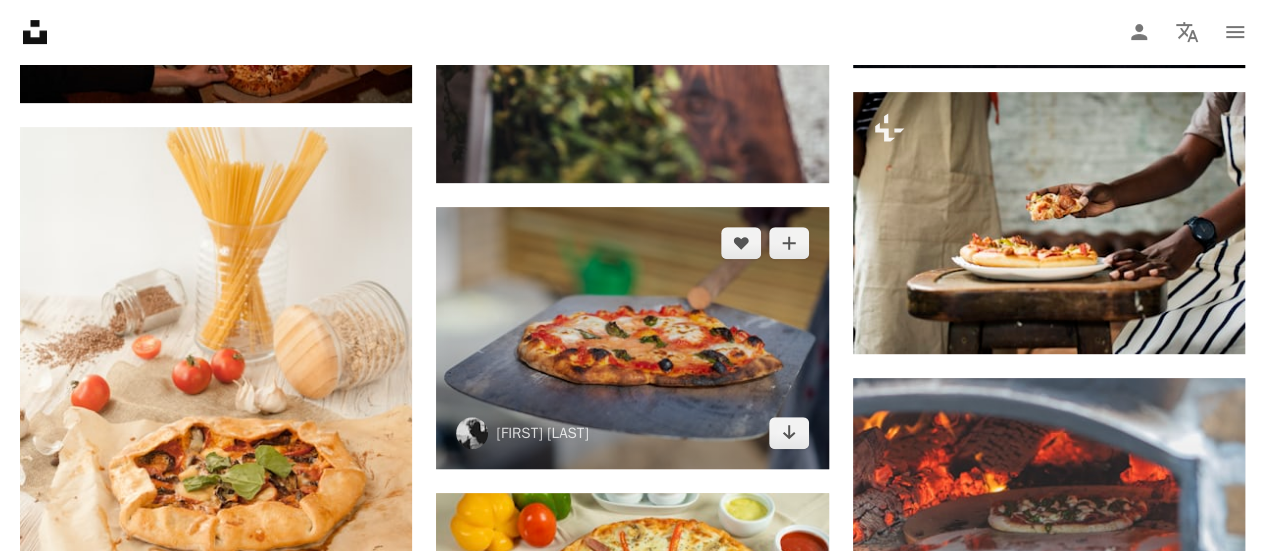 scroll, scrollTop: 4200, scrollLeft: 0, axis: vertical 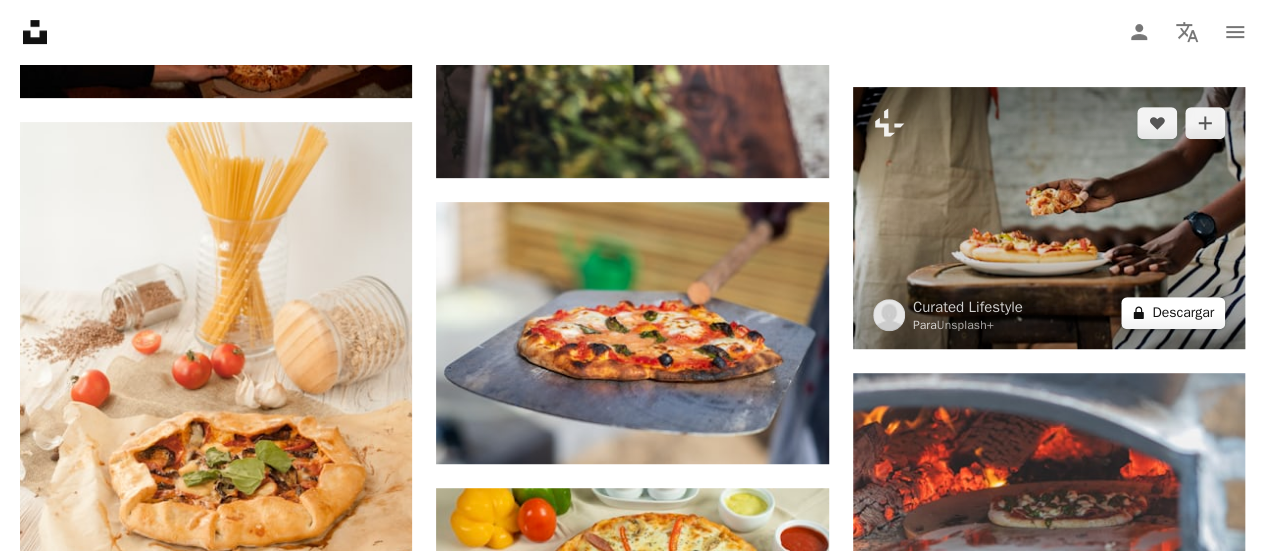 click on "A lock Descargar" at bounding box center [1173, 313] 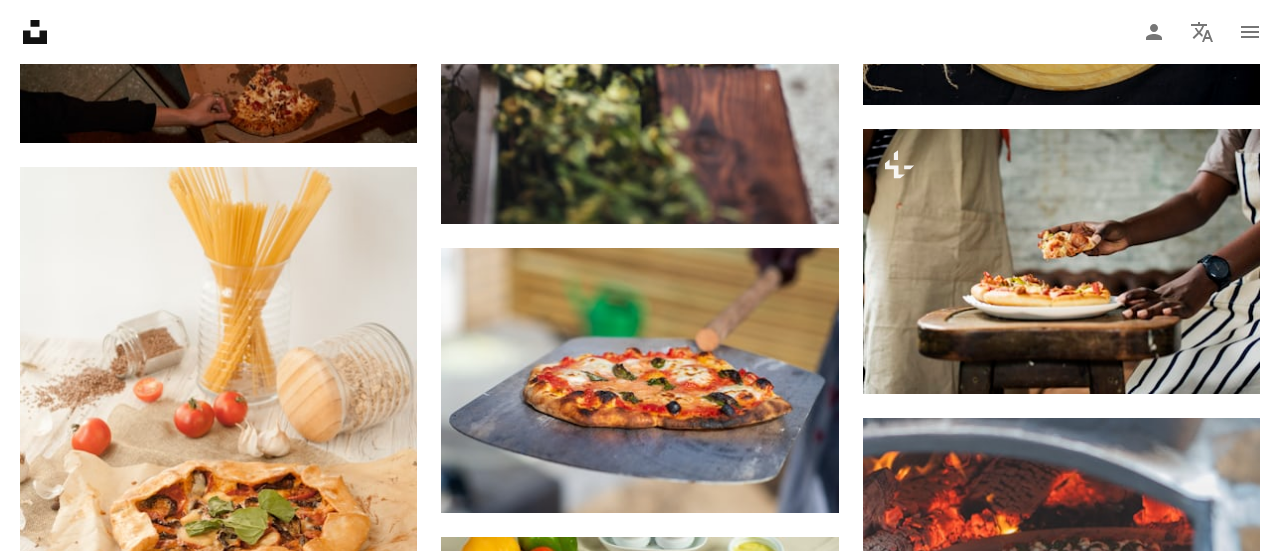 click on "An X shape Imágenes premium, listas para usar. Obtén acceso ilimitado. A plus sign Contenido solo para miembros añadido mensualmente A plus sign Descargas ilimitadas libres de derechos A plus sign Ilustraciones  Nuevo A plus sign Protecciones legales mejoradas anualmente 66 %  de descuento mensualmente 12 $   4 $ USD al mes * Obtener  Unsplash+ *Cuando se paga anualmente, se factura por adelantado  48 $ Más los impuestos aplicables. Se renueva automáticamente. Cancela cuando quieras." at bounding box center [640, 5534] 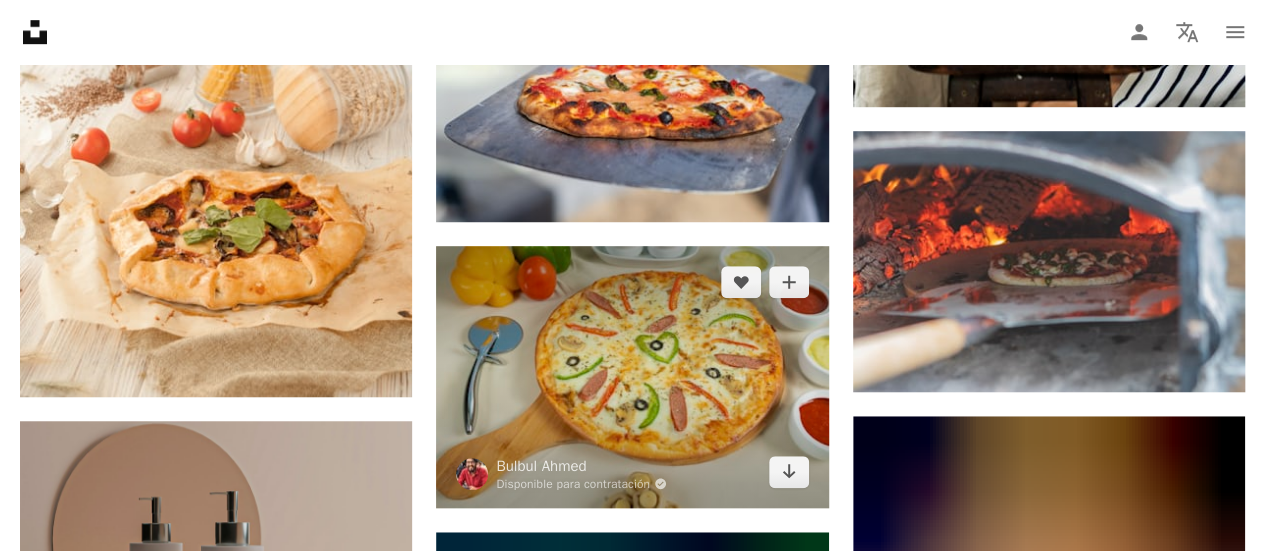 scroll, scrollTop: 4600, scrollLeft: 0, axis: vertical 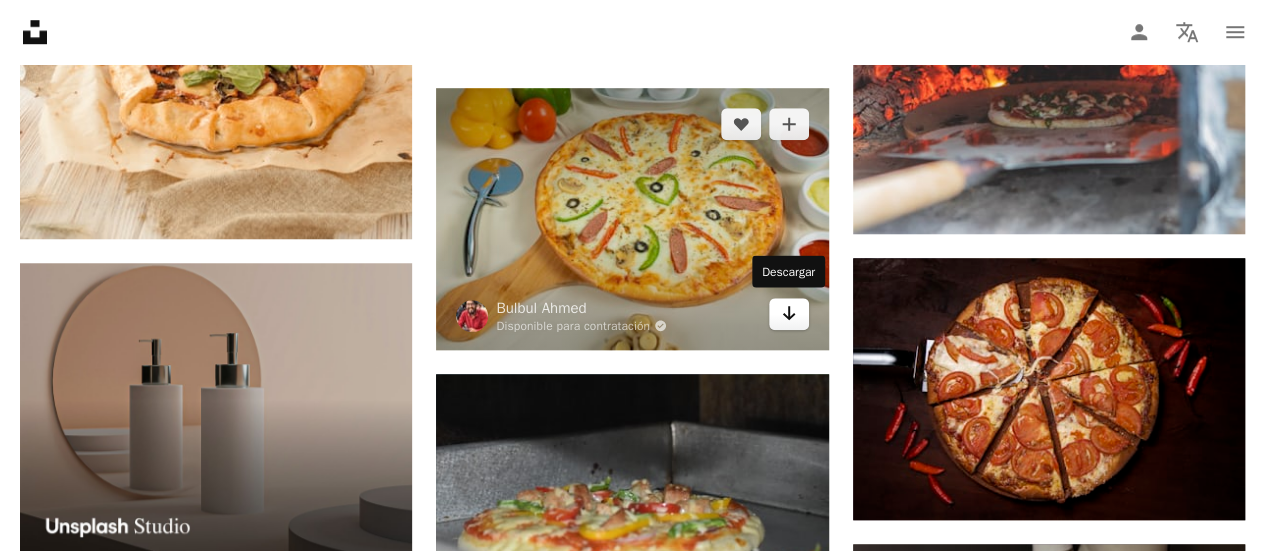 click 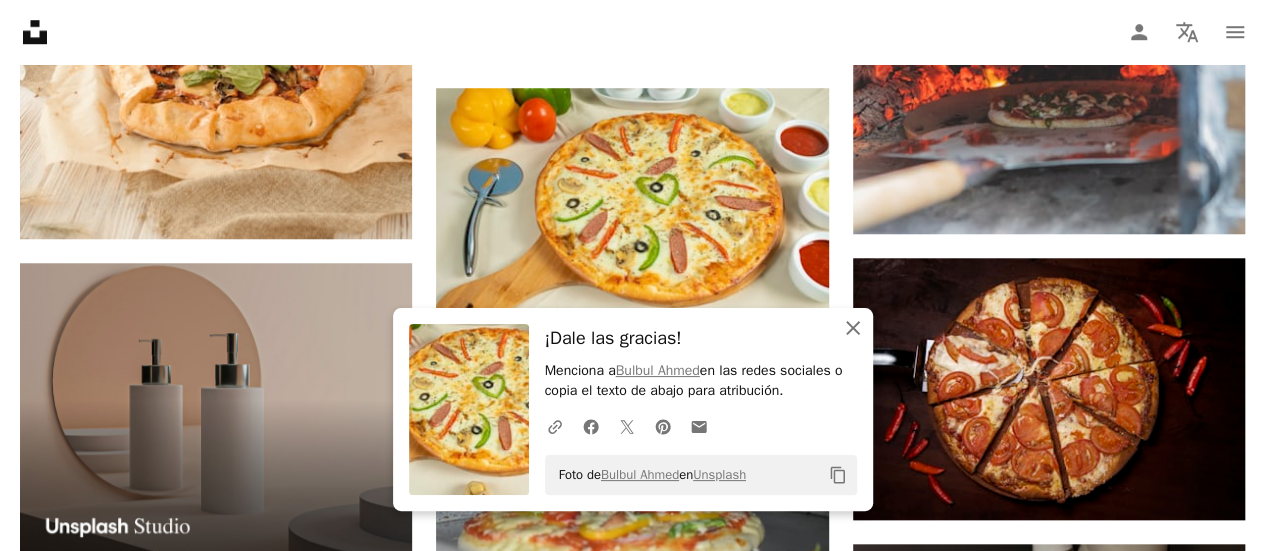 click 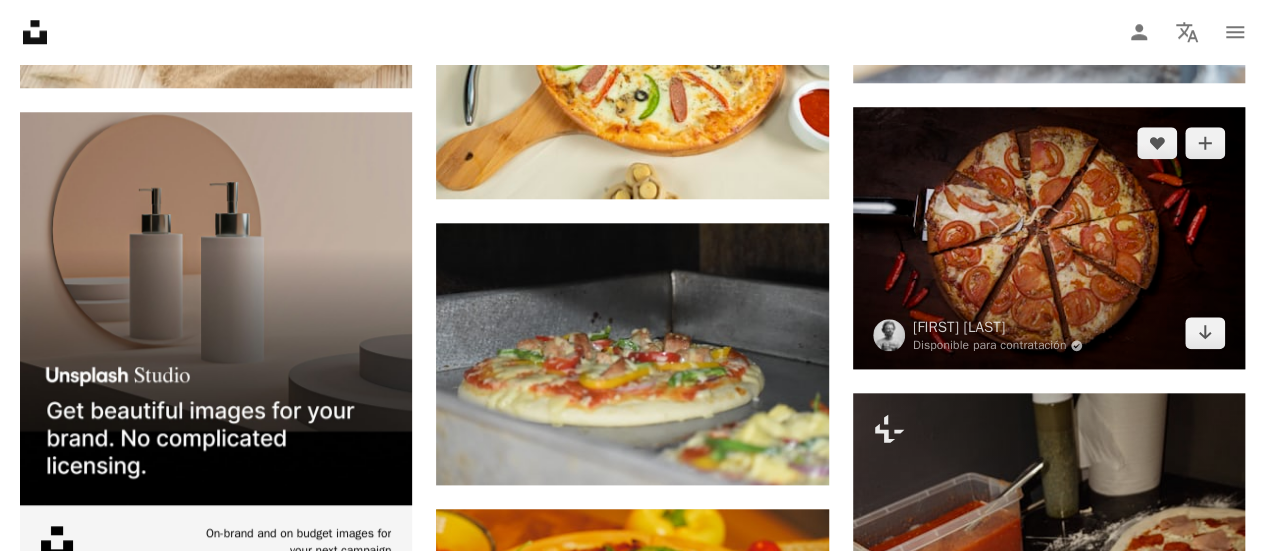 scroll, scrollTop: 4700, scrollLeft: 0, axis: vertical 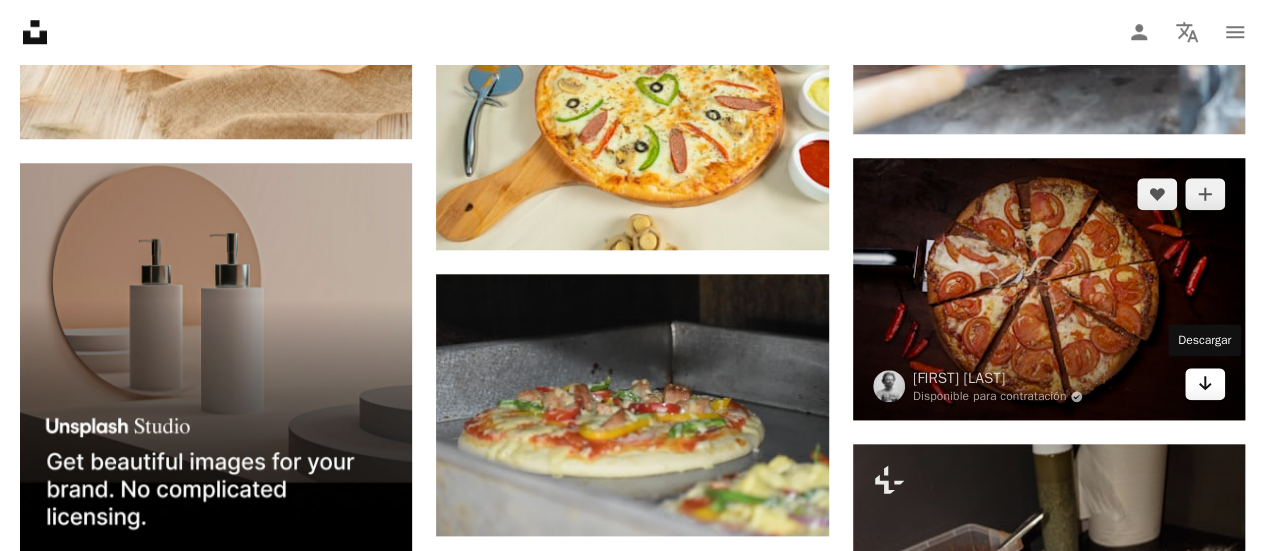 click on "Arrow pointing down" at bounding box center [1205, 384] 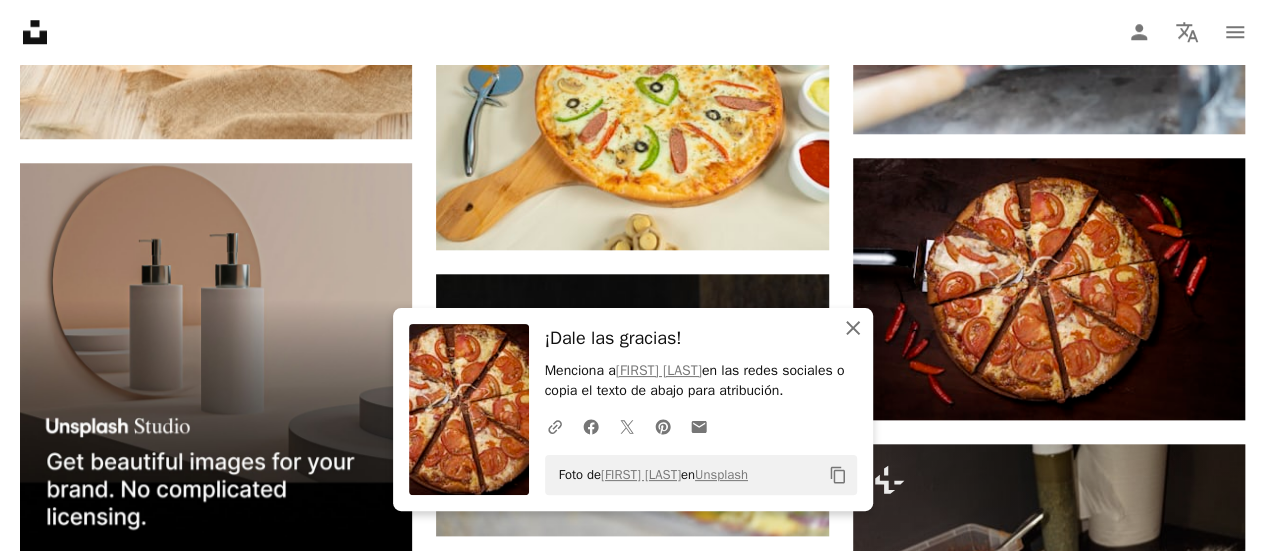 click on "An X shape Cerrar" at bounding box center (853, 328) 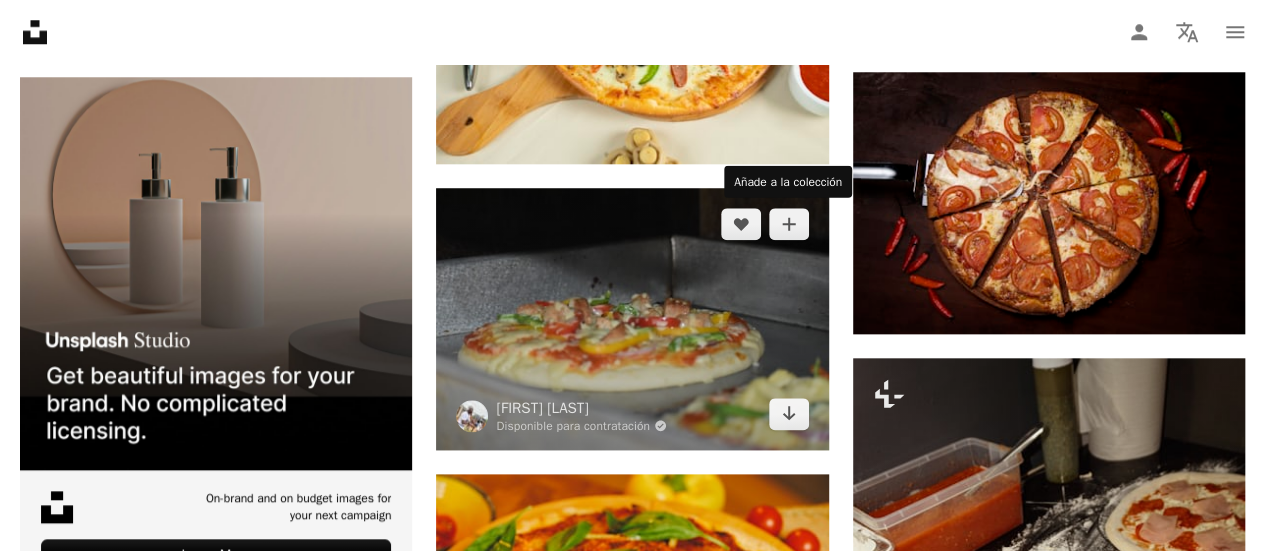 scroll, scrollTop: 4800, scrollLeft: 0, axis: vertical 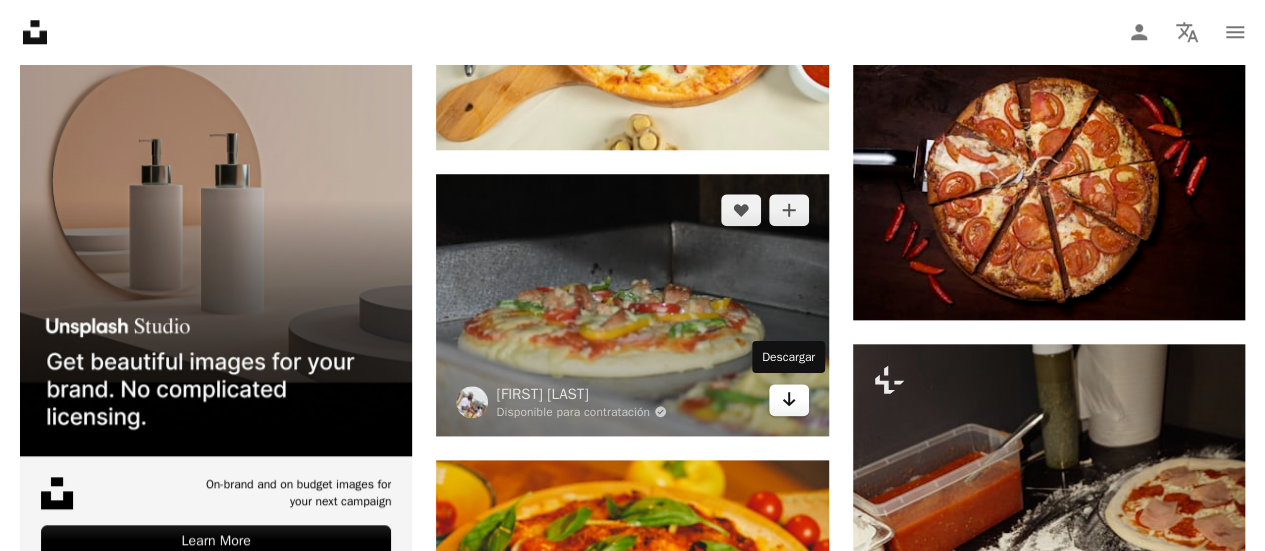 click on "Arrow pointing down" 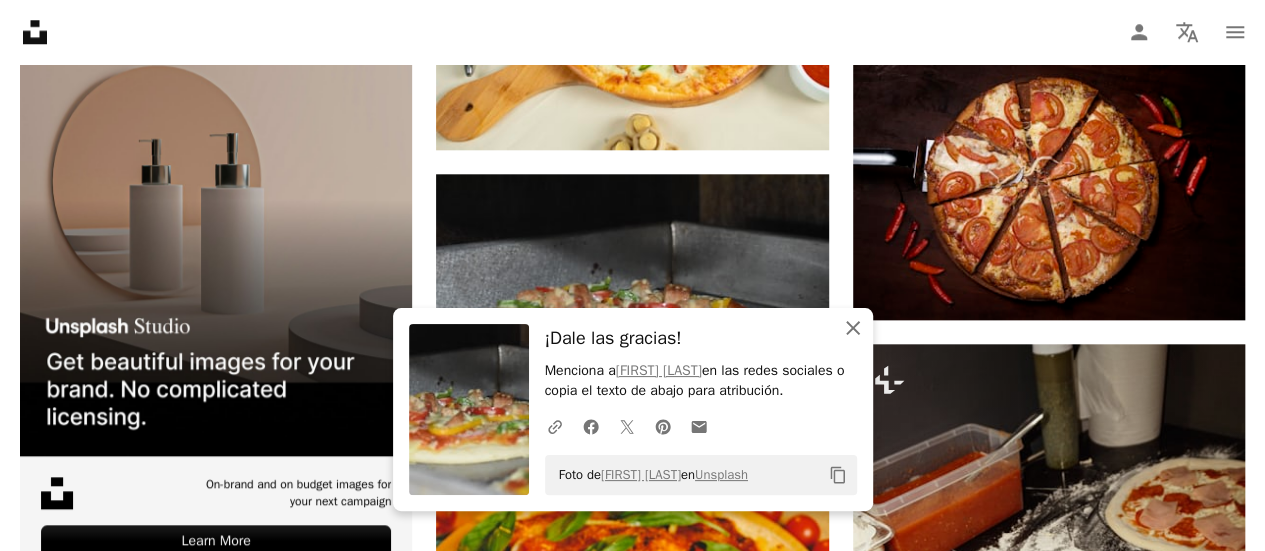 click 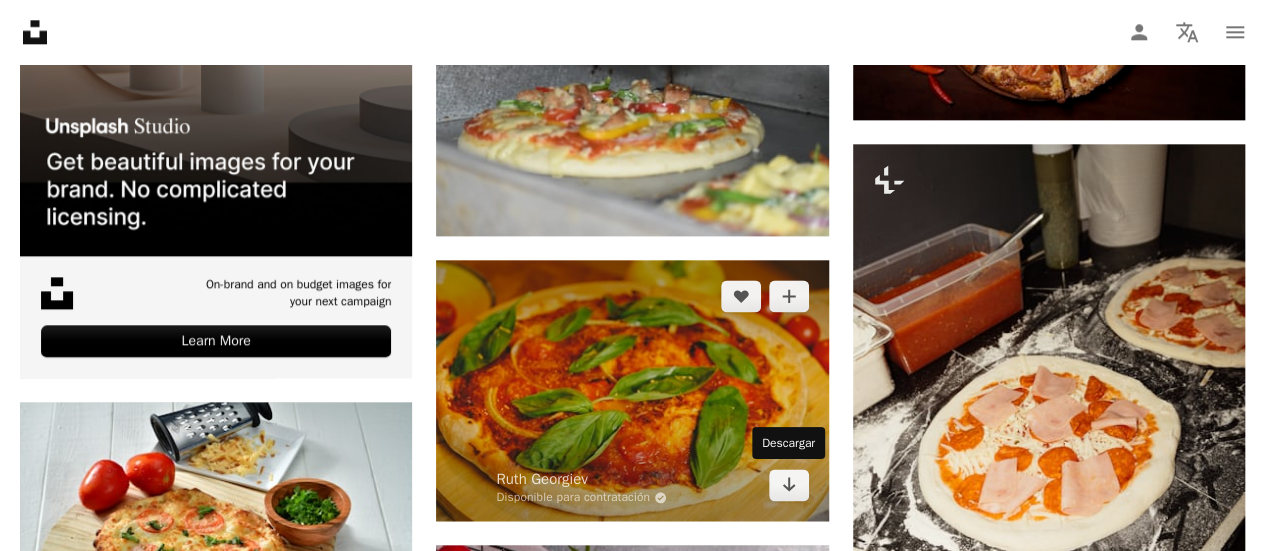 scroll, scrollTop: 5100, scrollLeft: 0, axis: vertical 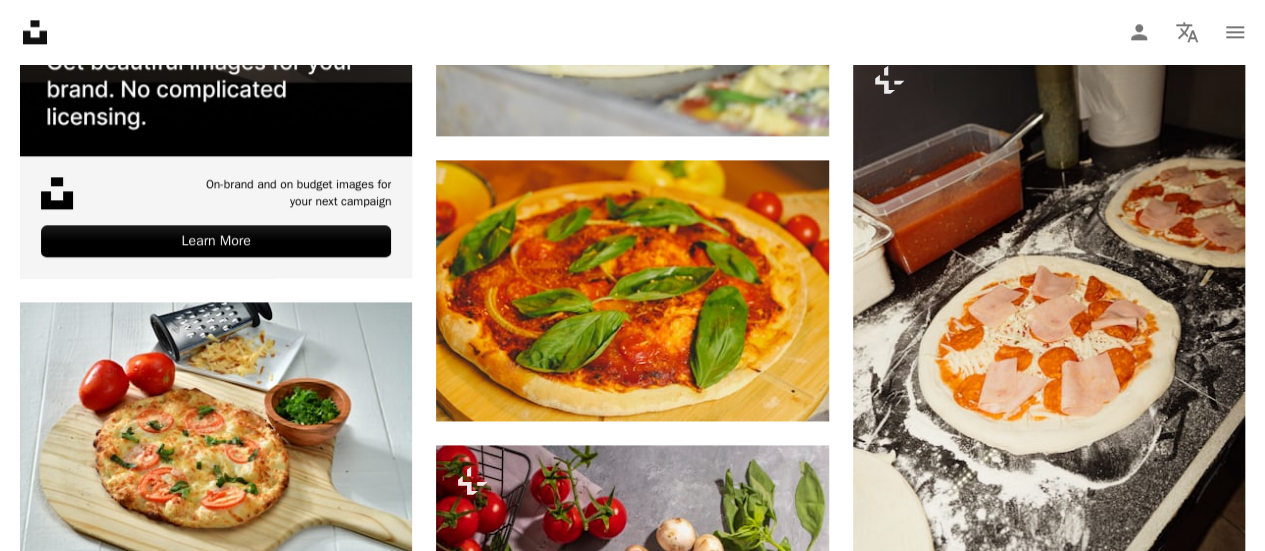 drag, startPoint x: 609, startPoint y: 147, endPoint x: 616, endPoint y: 155, distance: 10.630146 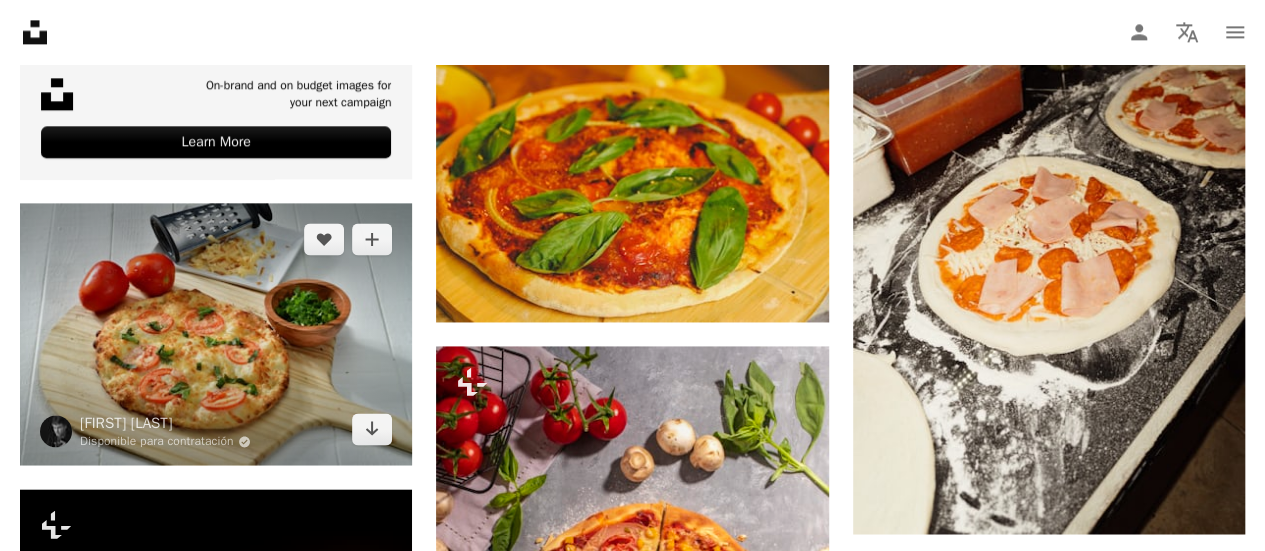 scroll, scrollTop: 5200, scrollLeft: 0, axis: vertical 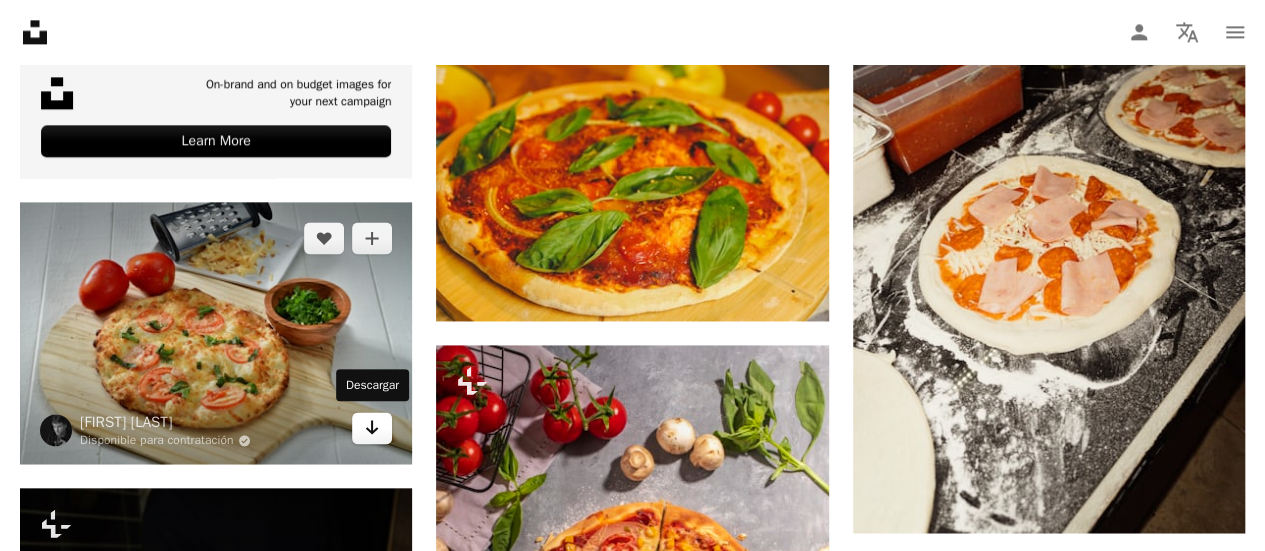 click on "Arrow pointing down" at bounding box center [372, 428] 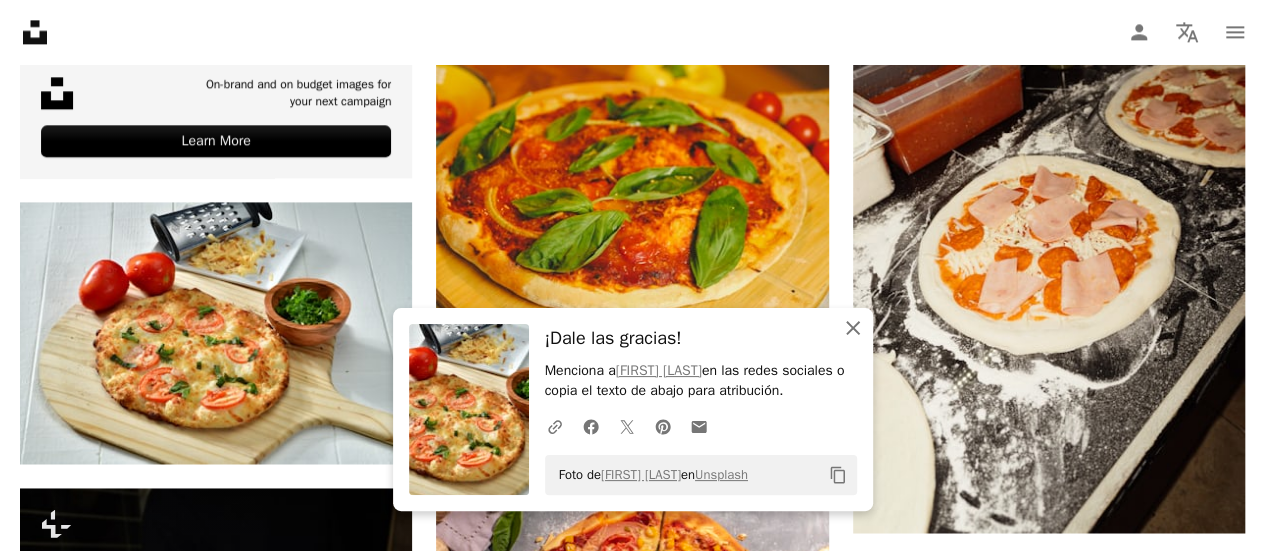 click 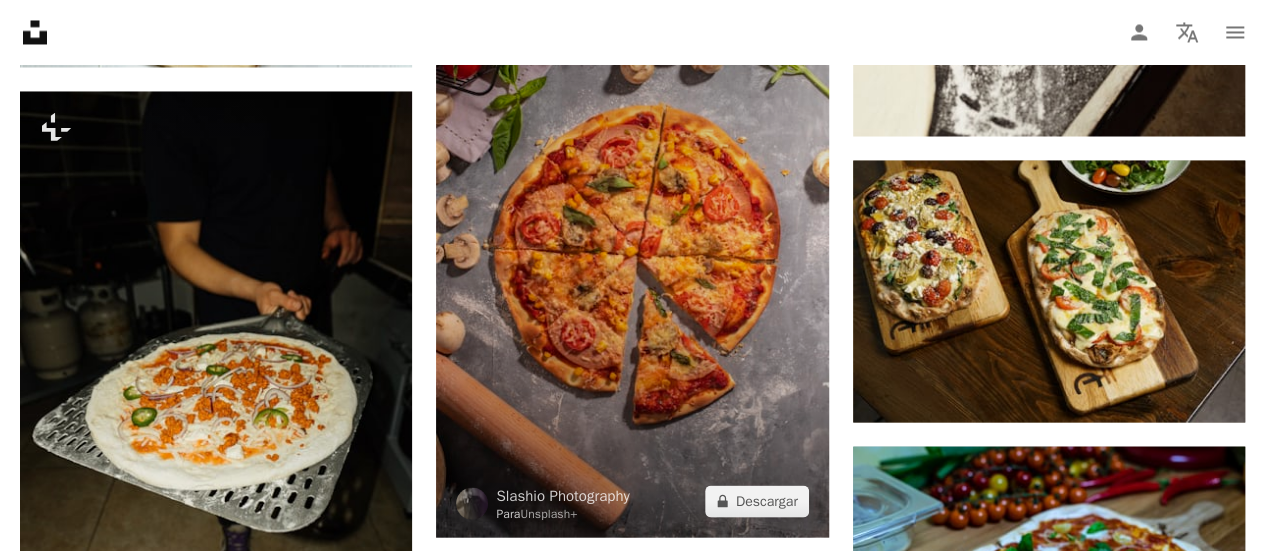 scroll, scrollTop: 5600, scrollLeft: 0, axis: vertical 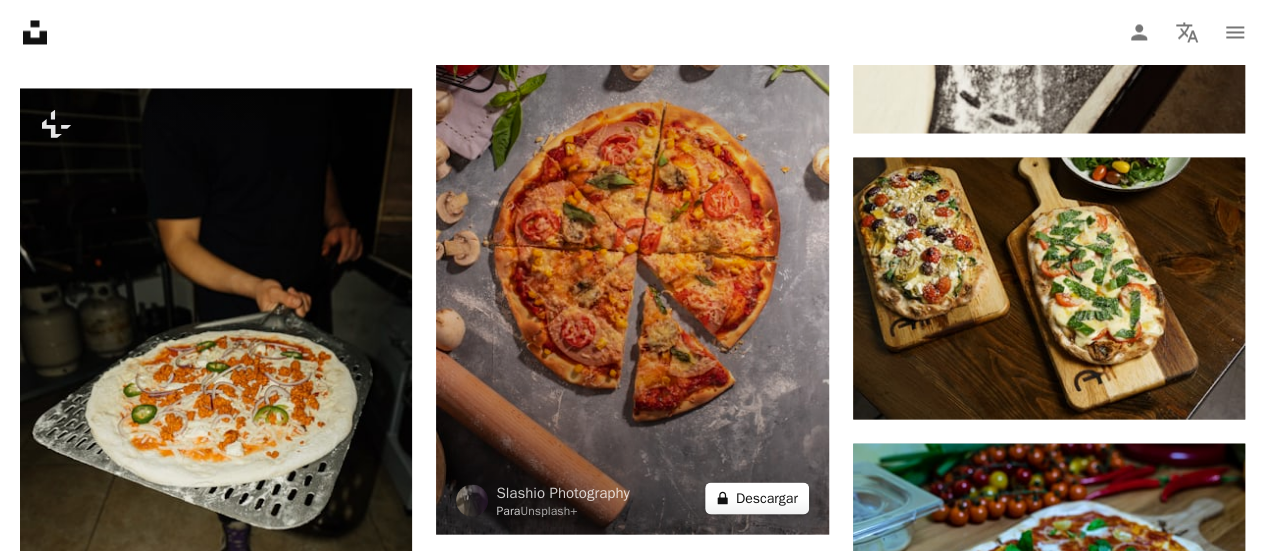 click on "A lock Descargar" at bounding box center [757, 498] 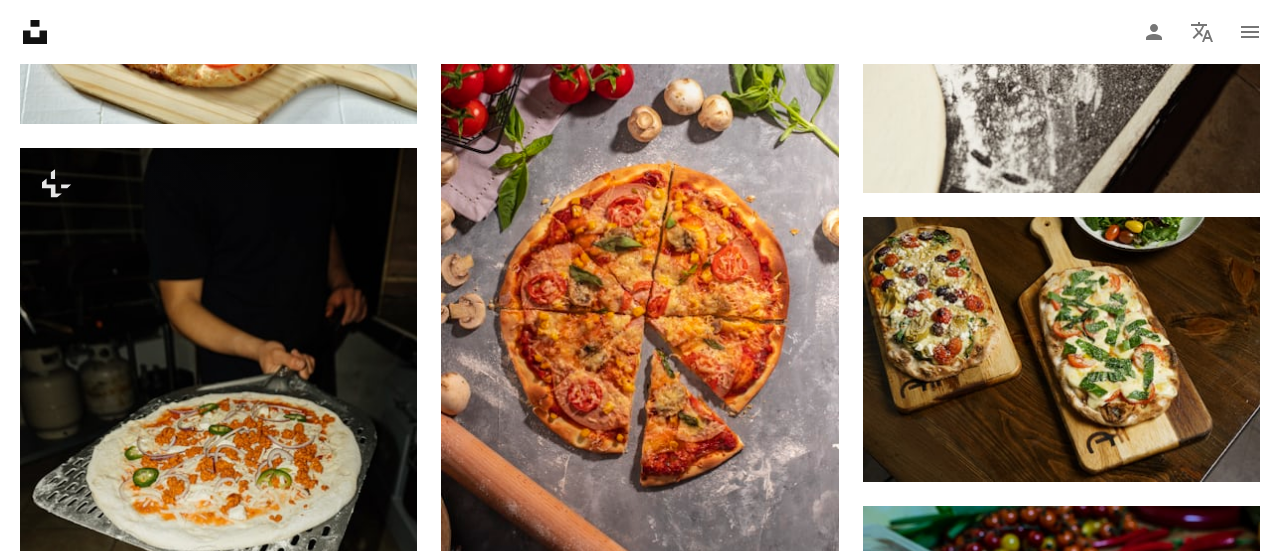 click on "An X shape Imágenes premium, listas para usar. Obtén acceso ilimitado. A plus sign Contenido solo para miembros añadido mensualmente A plus sign Descargas ilimitadas libres de derechos A plus sign Ilustraciones  Nuevo A plus sign Protecciones legales mejoradas anualmente 66 %  de descuento mensualmente 12 $   4 $ USD al mes * Obtener  Unsplash+ *Cuando se paga anualmente, se factura por adelantado  48 $ Más los impuestos aplicables. Se renueva automáticamente. Cancela cuando quieras." at bounding box center (640, 4135) 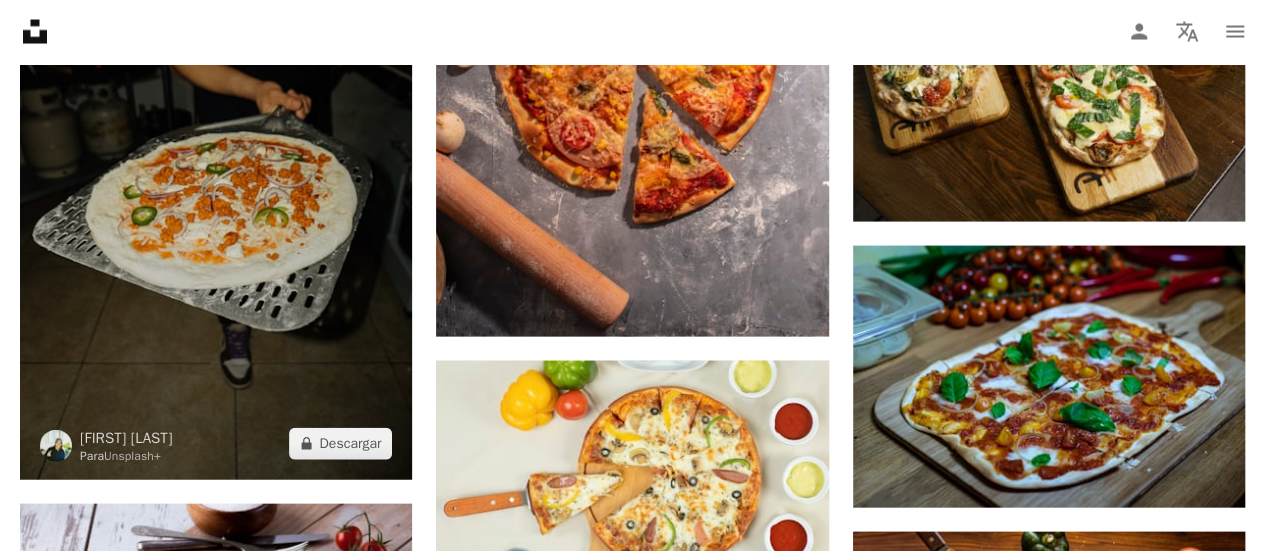 scroll, scrollTop: 5800, scrollLeft: 0, axis: vertical 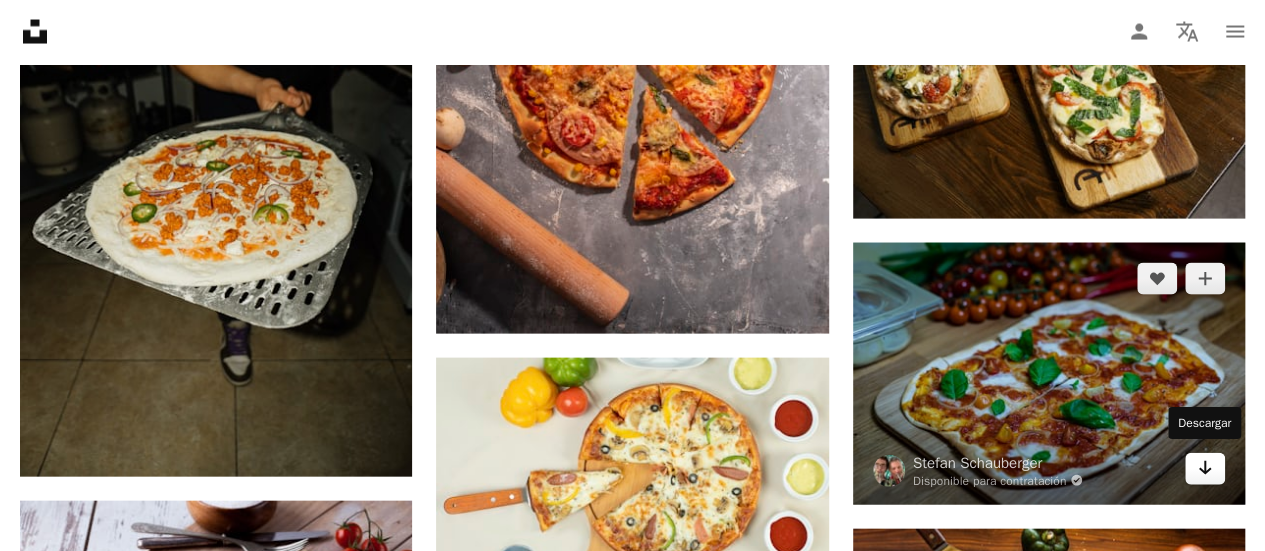 click on "Arrow pointing down" at bounding box center [1205, 469] 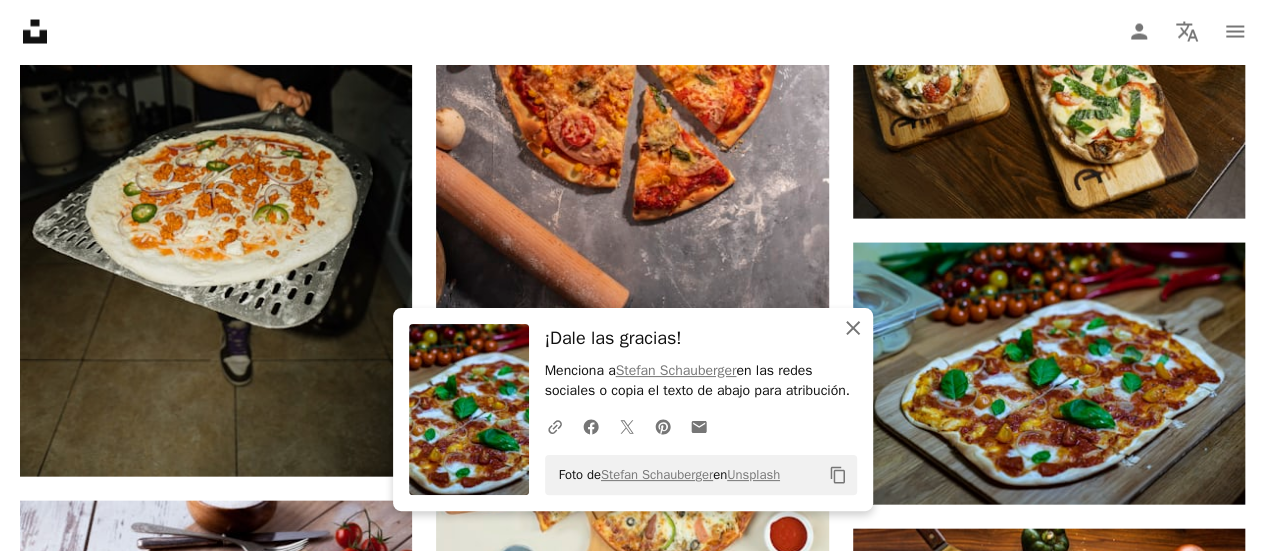 click on "An X shape" 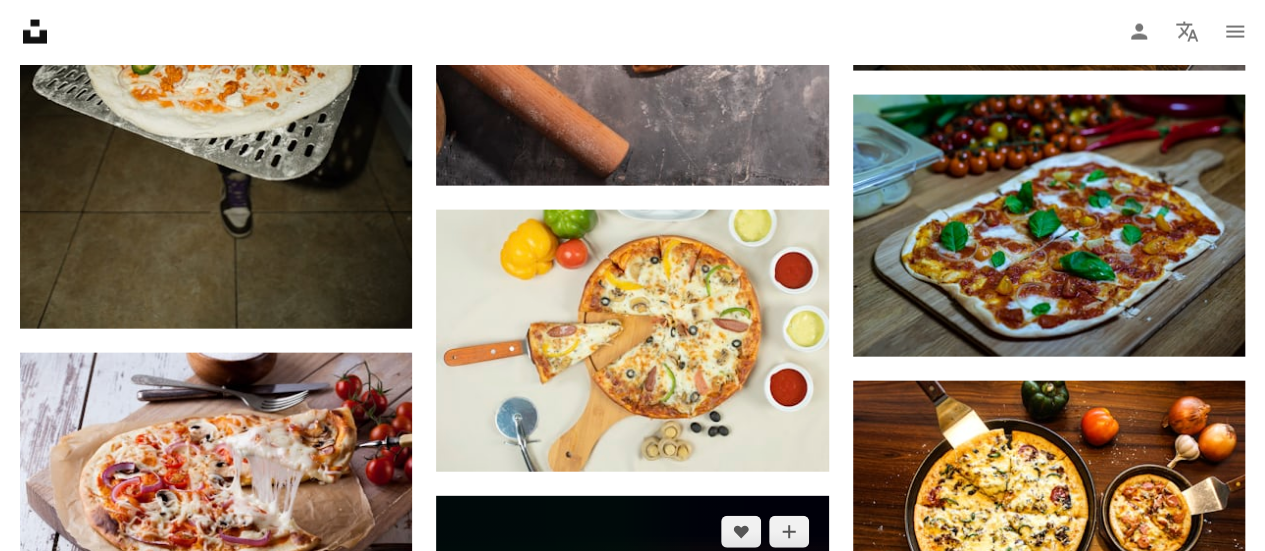 scroll, scrollTop: 6200, scrollLeft: 0, axis: vertical 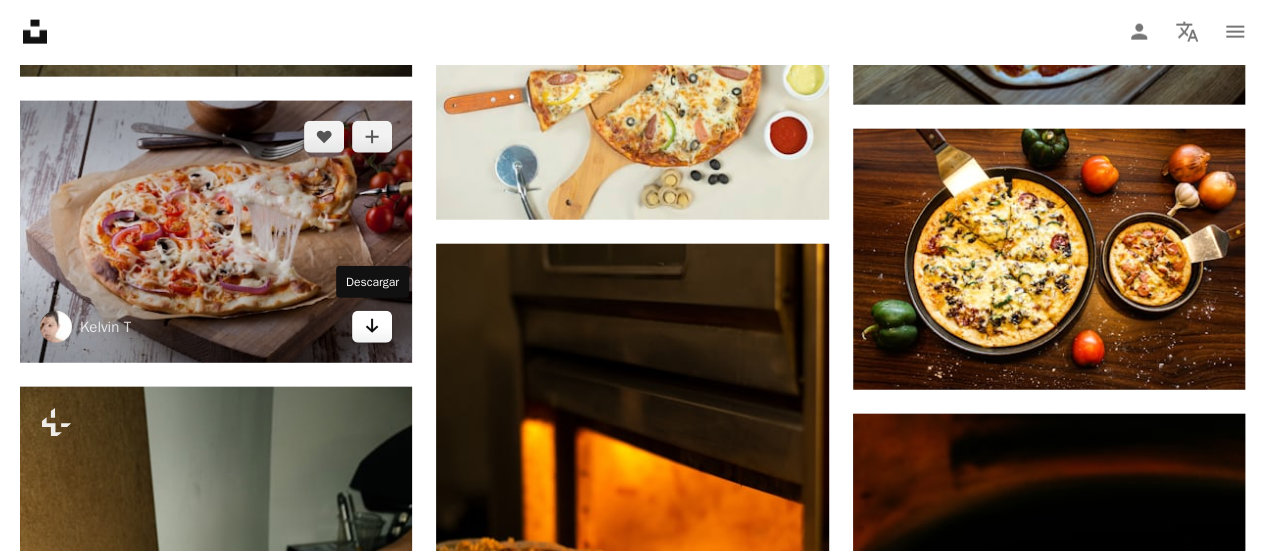 click 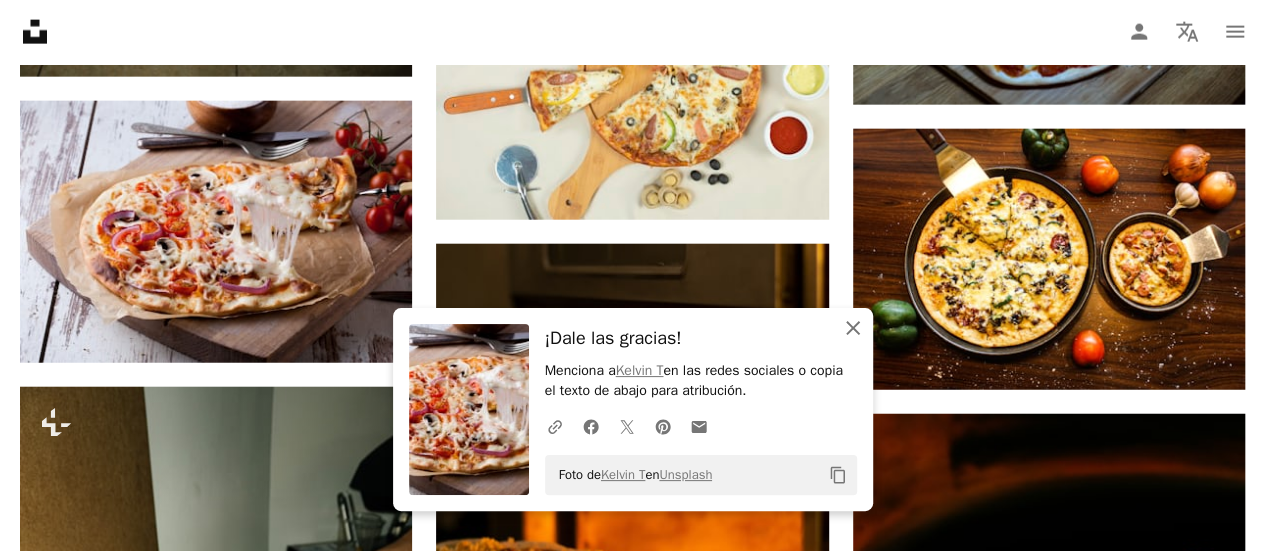 click on "An X shape" 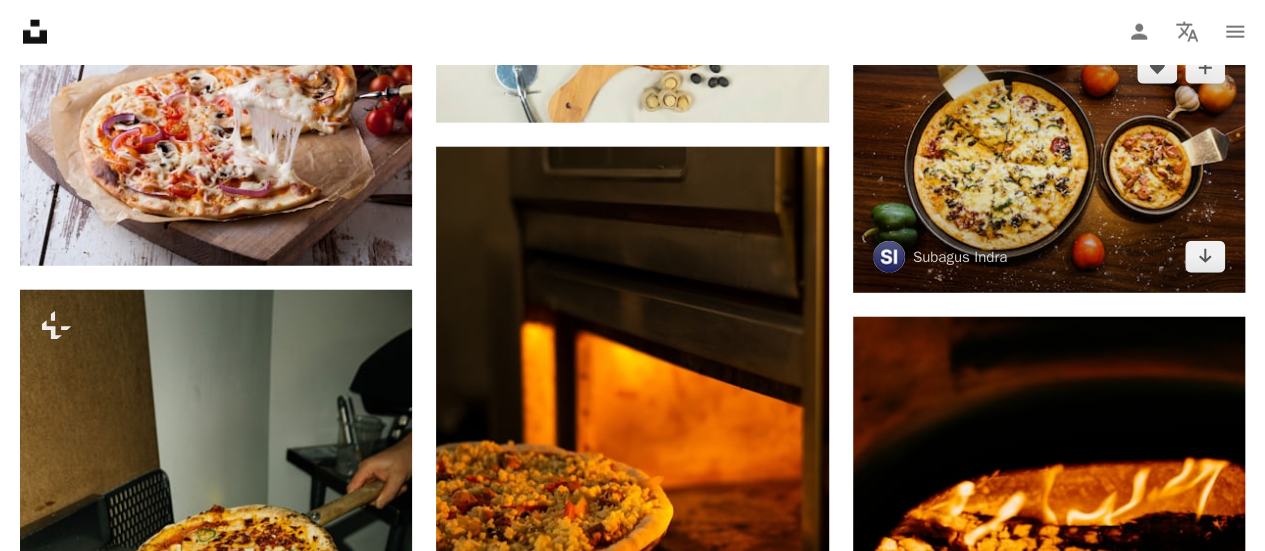 scroll, scrollTop: 6300, scrollLeft: 0, axis: vertical 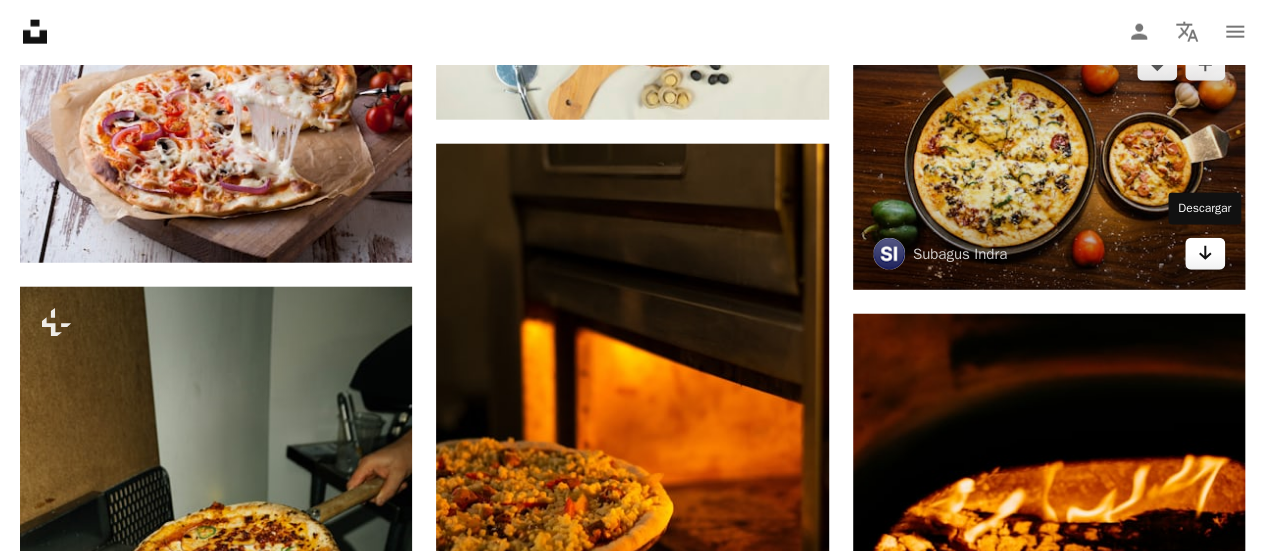 click 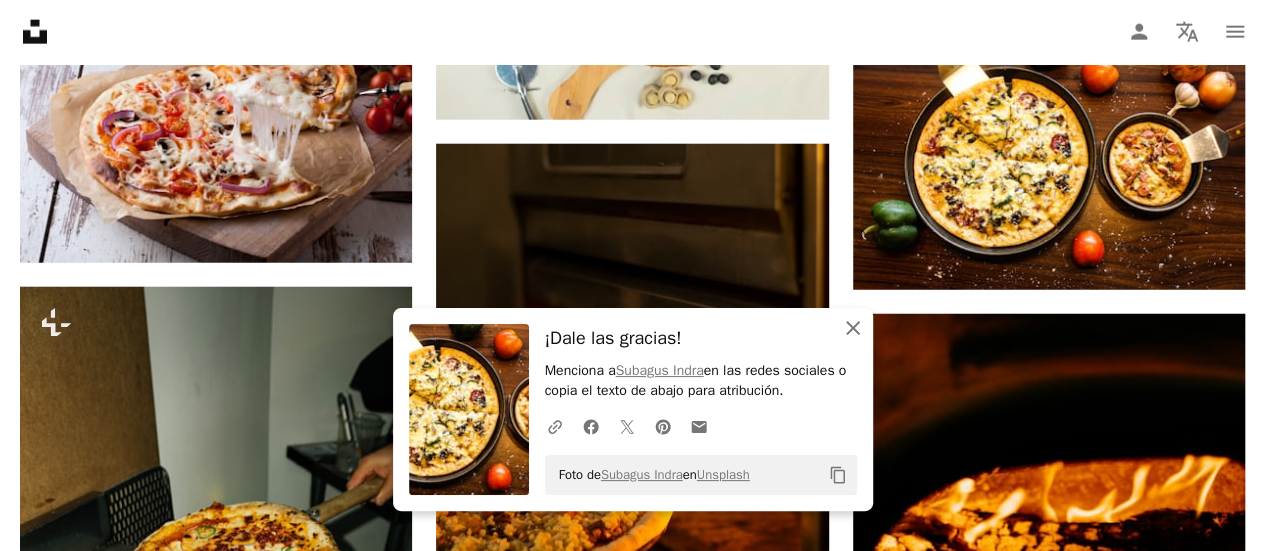 click on "An X shape" 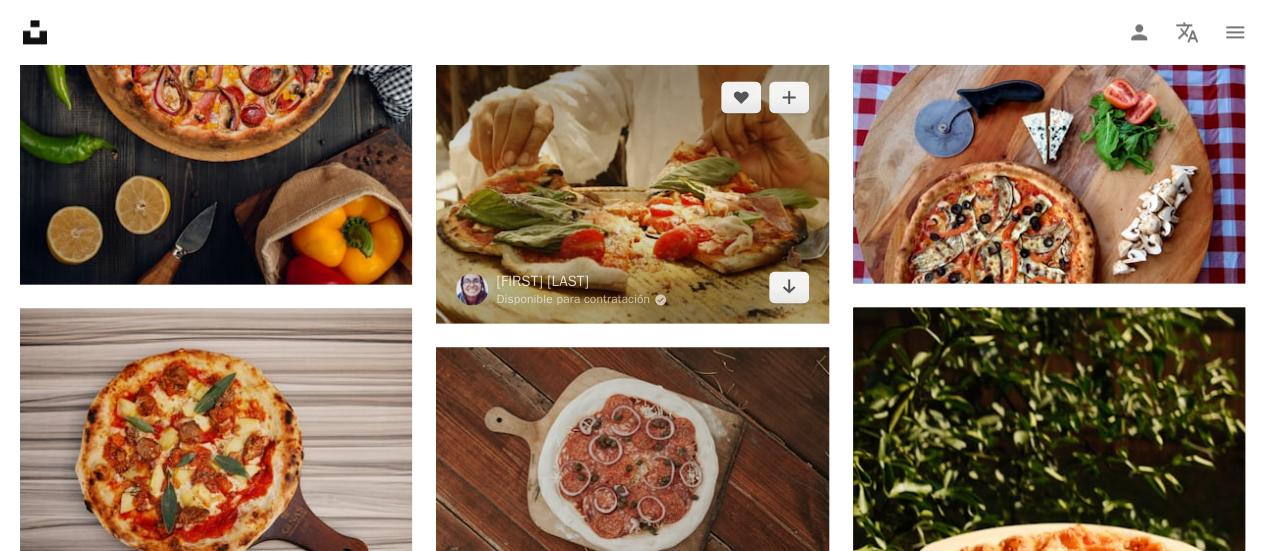 scroll, scrollTop: 9000, scrollLeft: 0, axis: vertical 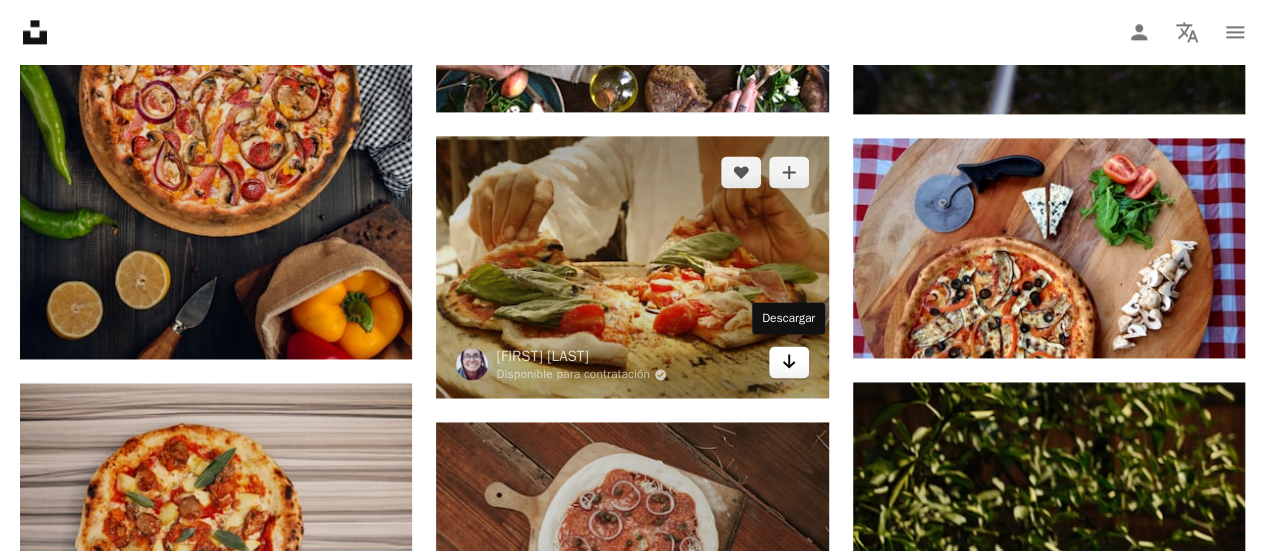 click 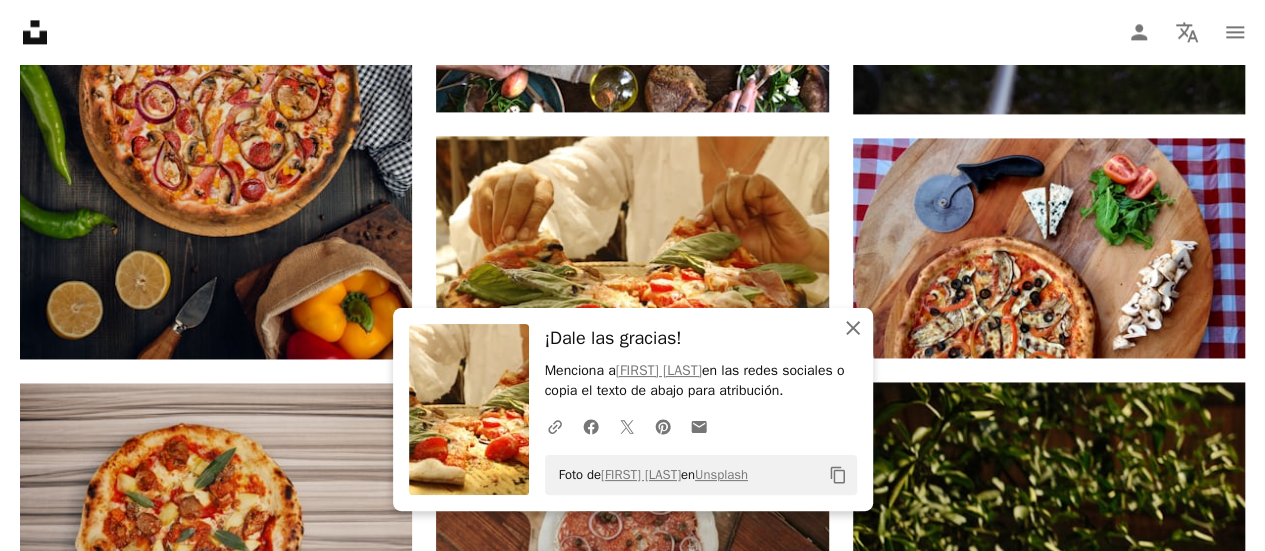 click on "An X shape" 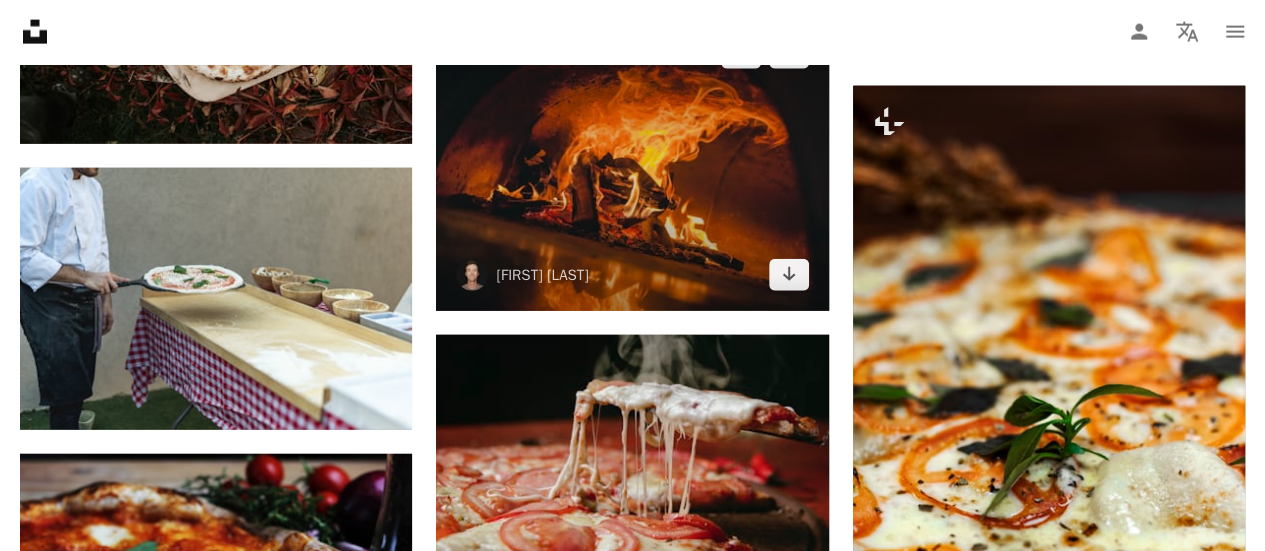 scroll, scrollTop: 13900, scrollLeft: 0, axis: vertical 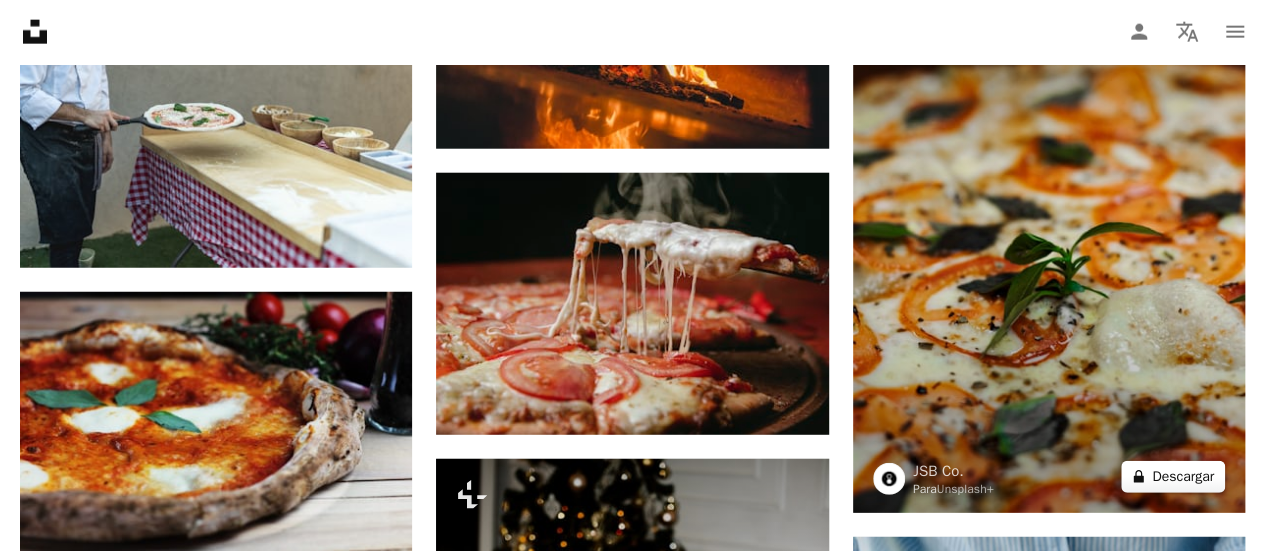 click on "A lock Descargar" at bounding box center (1173, 477) 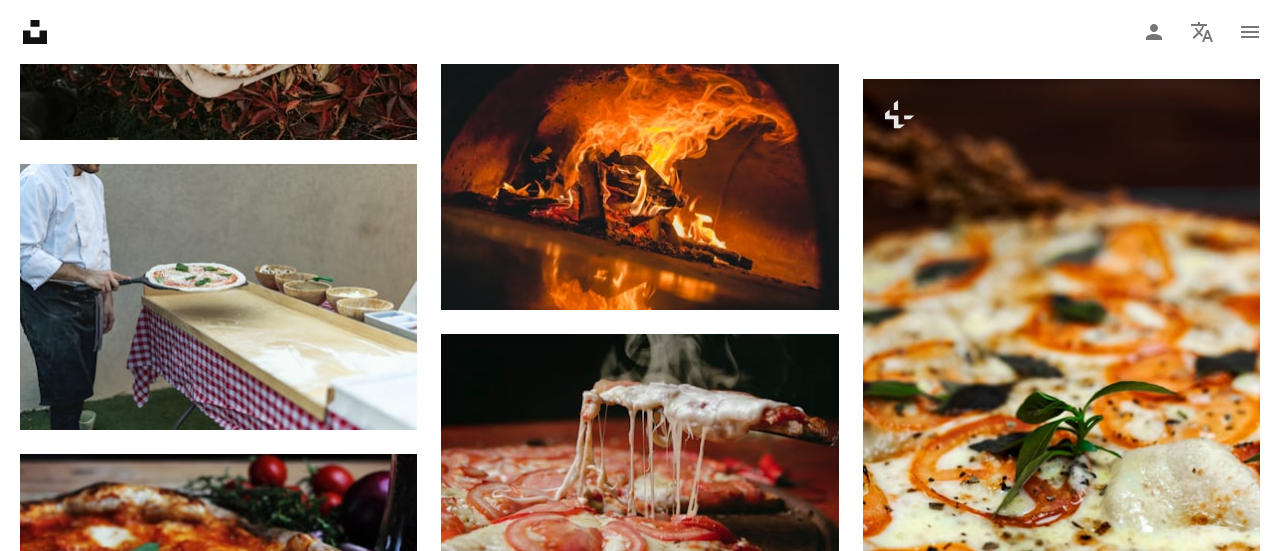 click on "An X shape Imágenes premium, listas para usar. Obtén acceso ilimitado. A plus sign Contenido solo para miembros añadido mensualmente A plus sign Descargas ilimitadas libres de derechos A plus sign Ilustraciones  Nuevo A plus sign Protecciones legales mejoradas anualmente 66 %  de descuento mensualmente 12 $   4 $ USD al mes * Obtener  Unsplash+ *Cuando se paga anualmente, se factura por adelantado  48 $ Más los impuestos aplicables. Se renueva automáticamente. Cancela cuando quieras." at bounding box center (640, 4167) 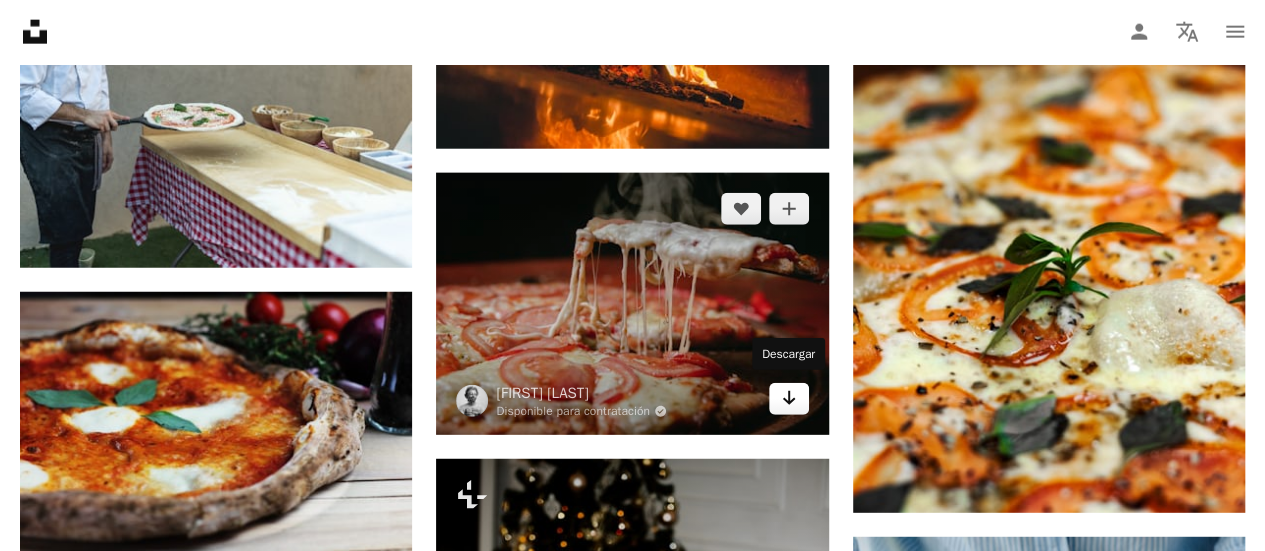 click 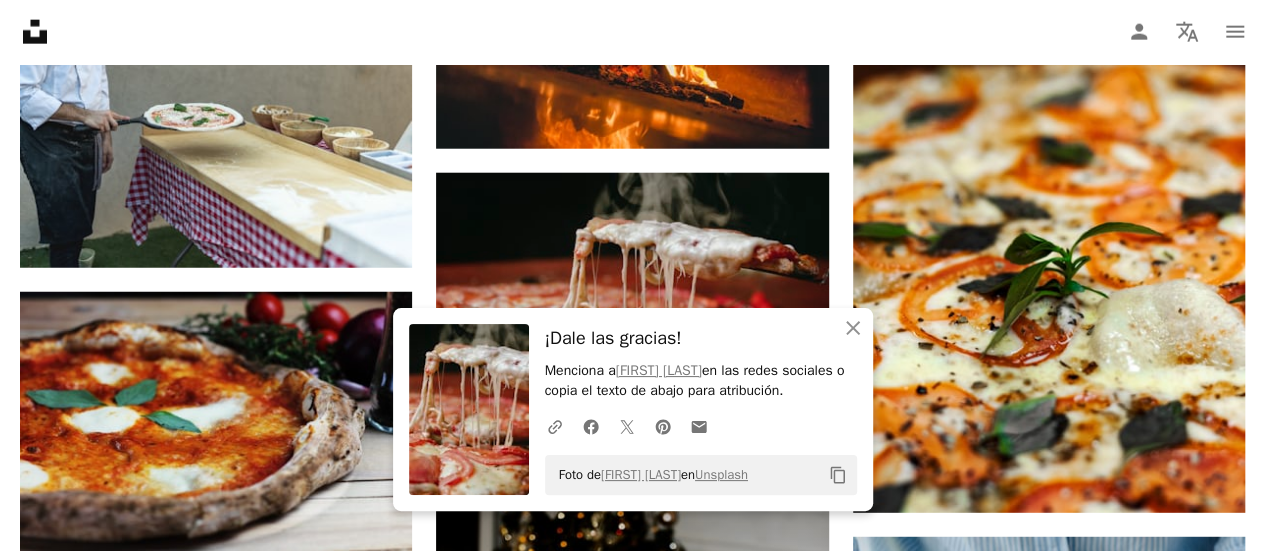 click on "Unsplash logo Página de inicio de Unsplash A photo Pen Tool A compass A stack of folders Download Person Localization icon navigation menu" at bounding box center [632, 32] 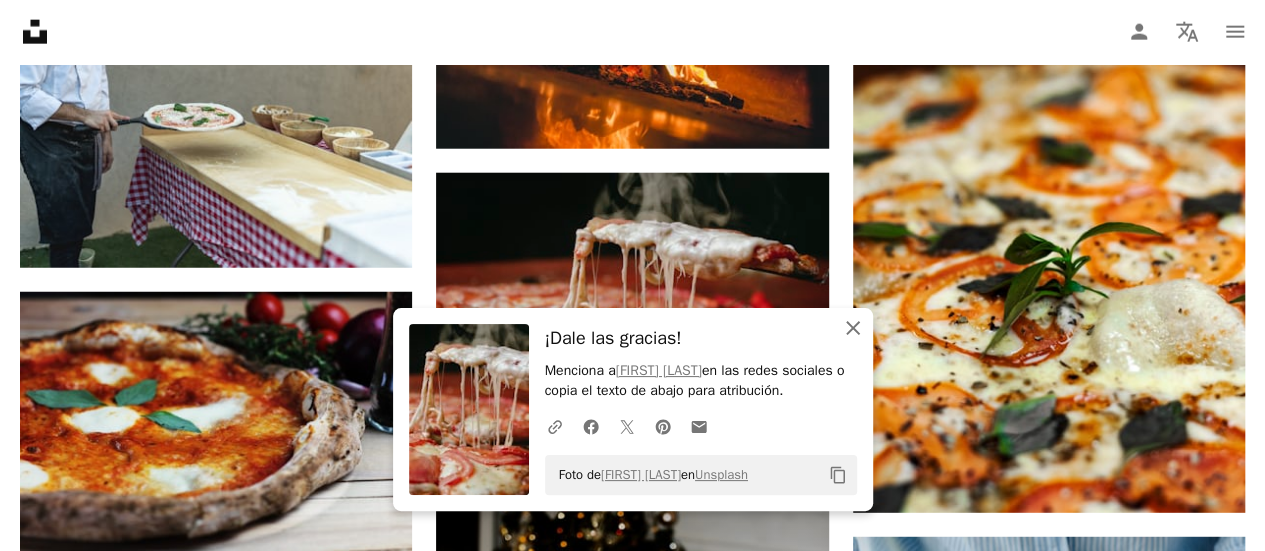 click on "An X shape" 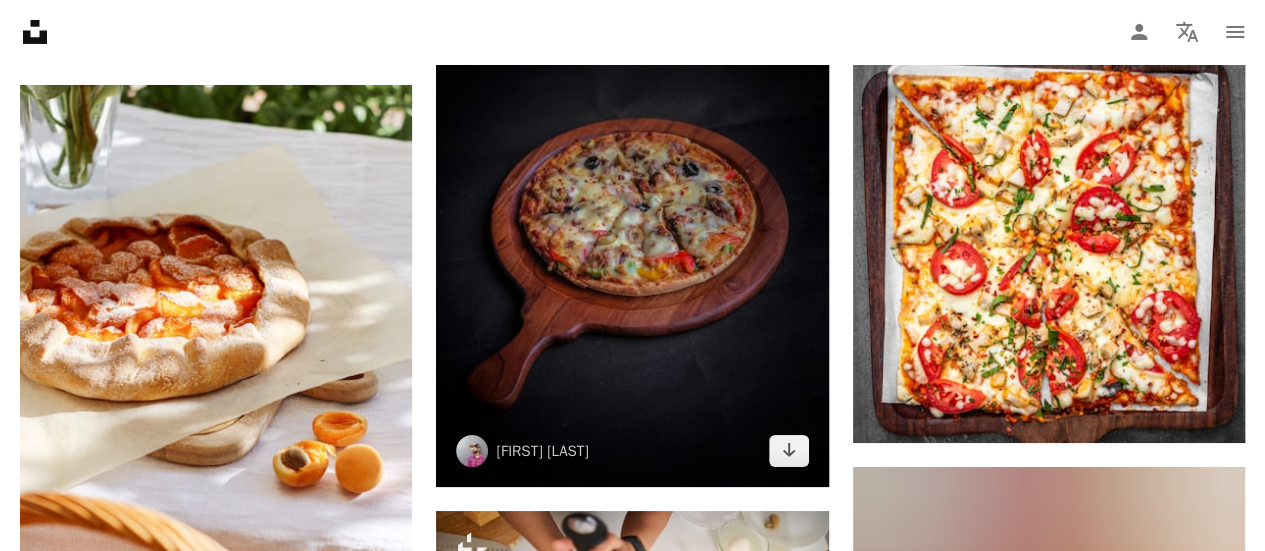scroll, scrollTop: 15000, scrollLeft: 0, axis: vertical 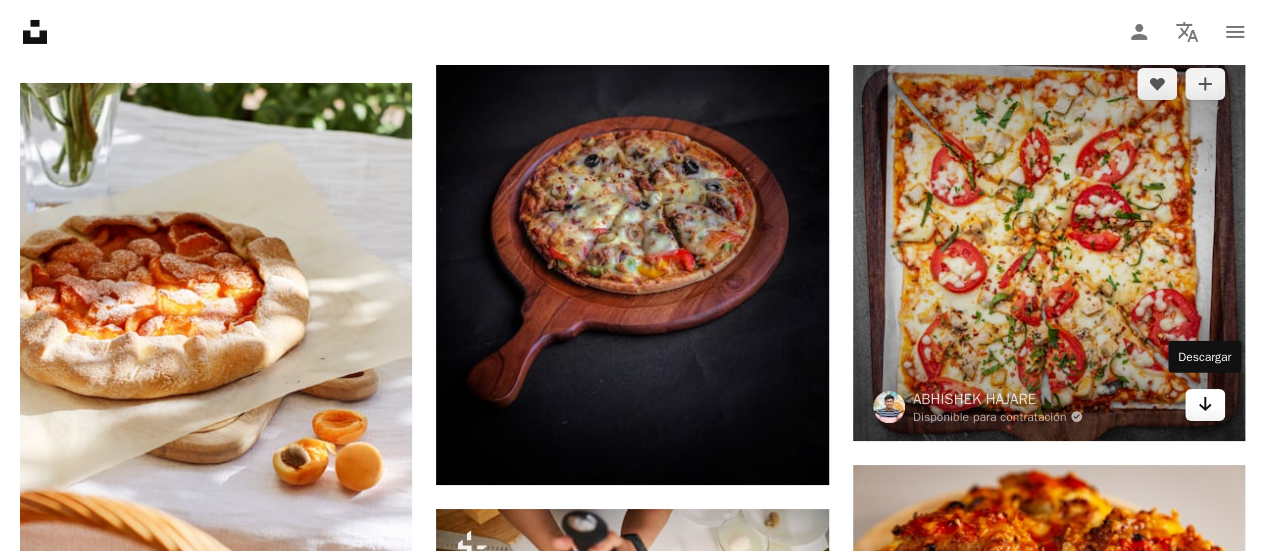 click on "Arrow pointing down" 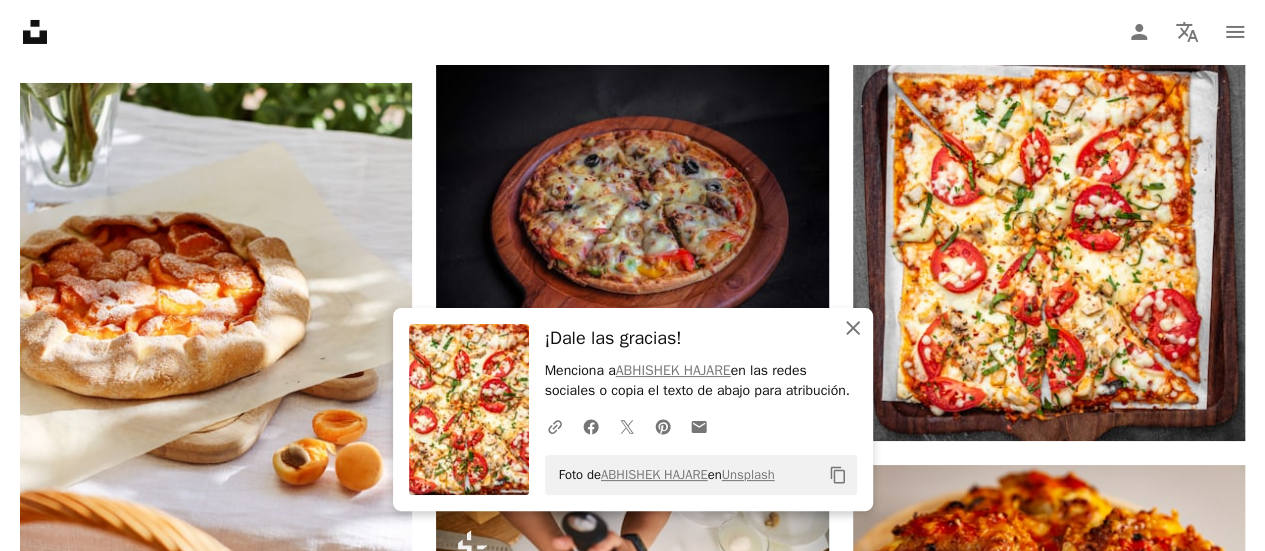 click on "An X shape" 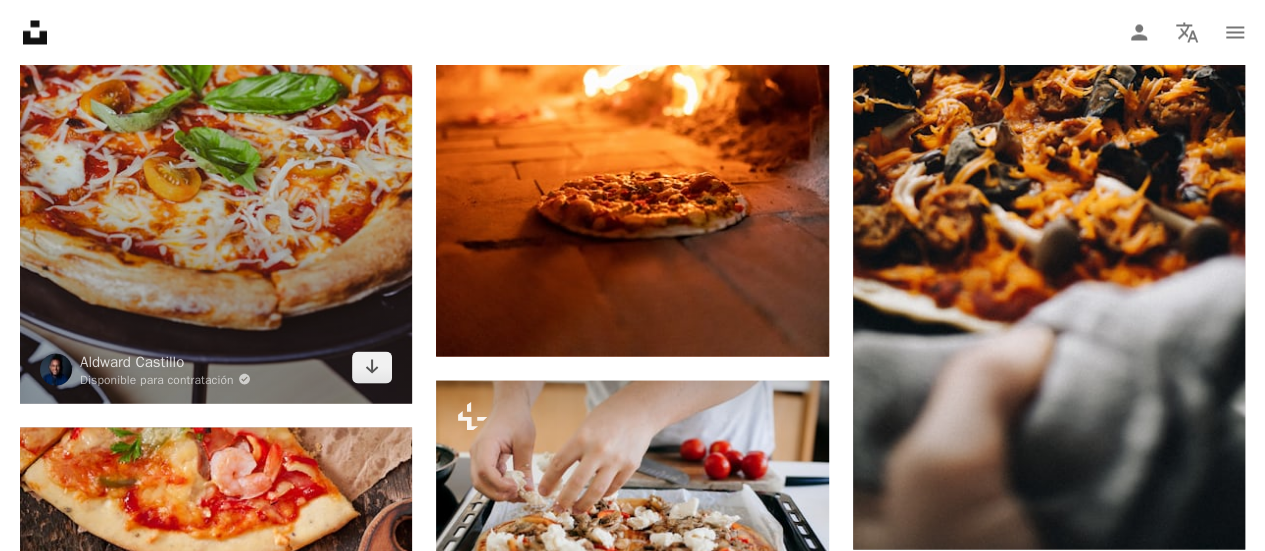 scroll, scrollTop: 17100, scrollLeft: 0, axis: vertical 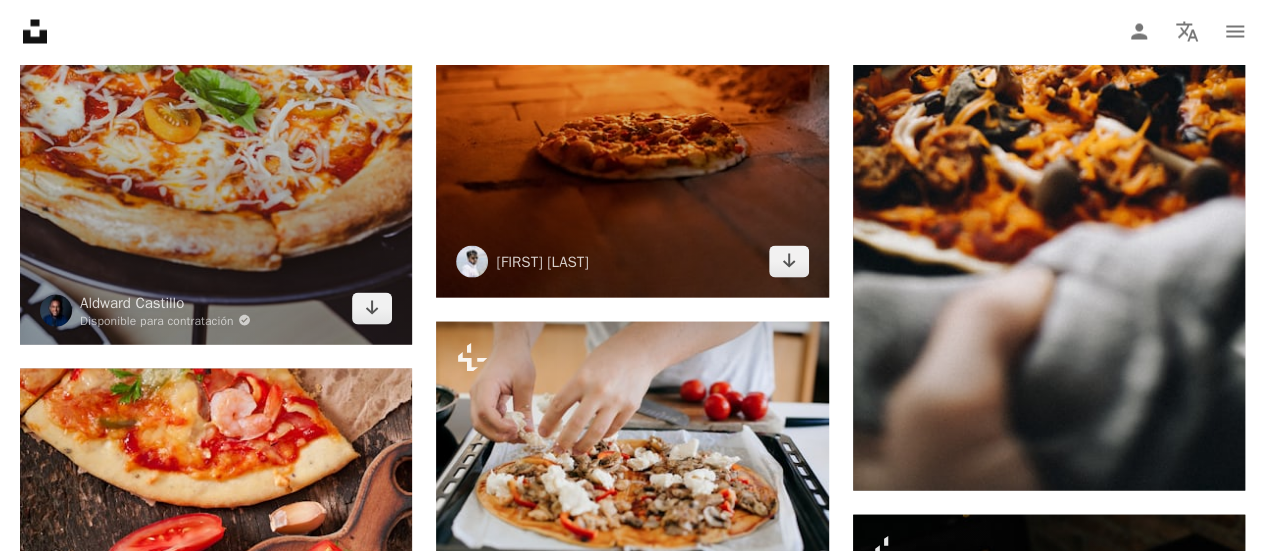 drag, startPoint x: 374, startPoint y: 299, endPoint x: 695, endPoint y: 288, distance: 321.18842 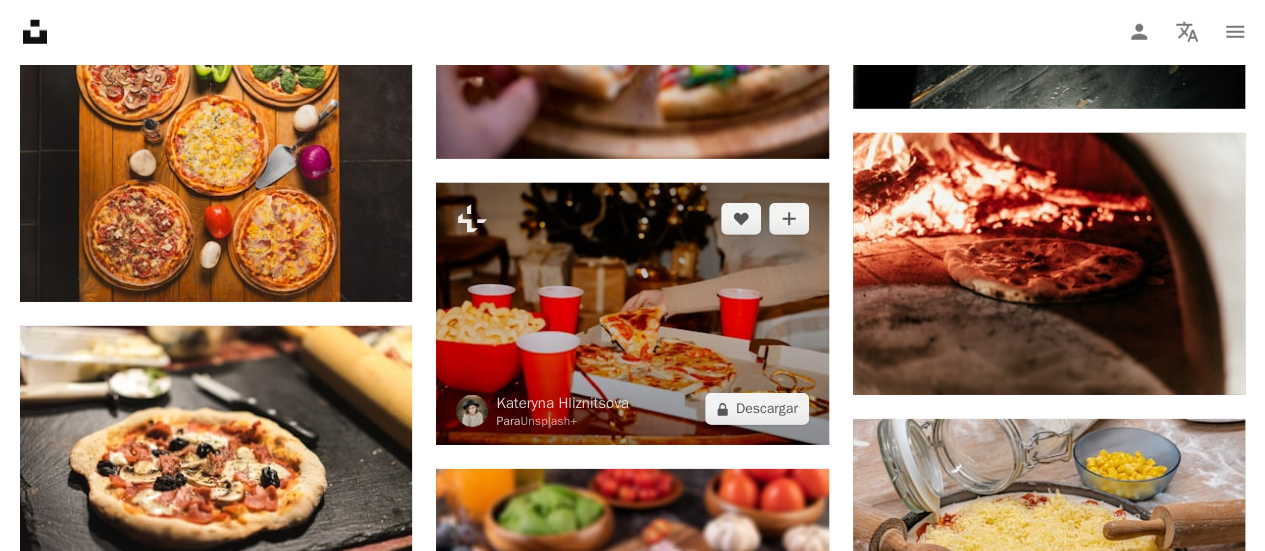 scroll, scrollTop: 18100, scrollLeft: 0, axis: vertical 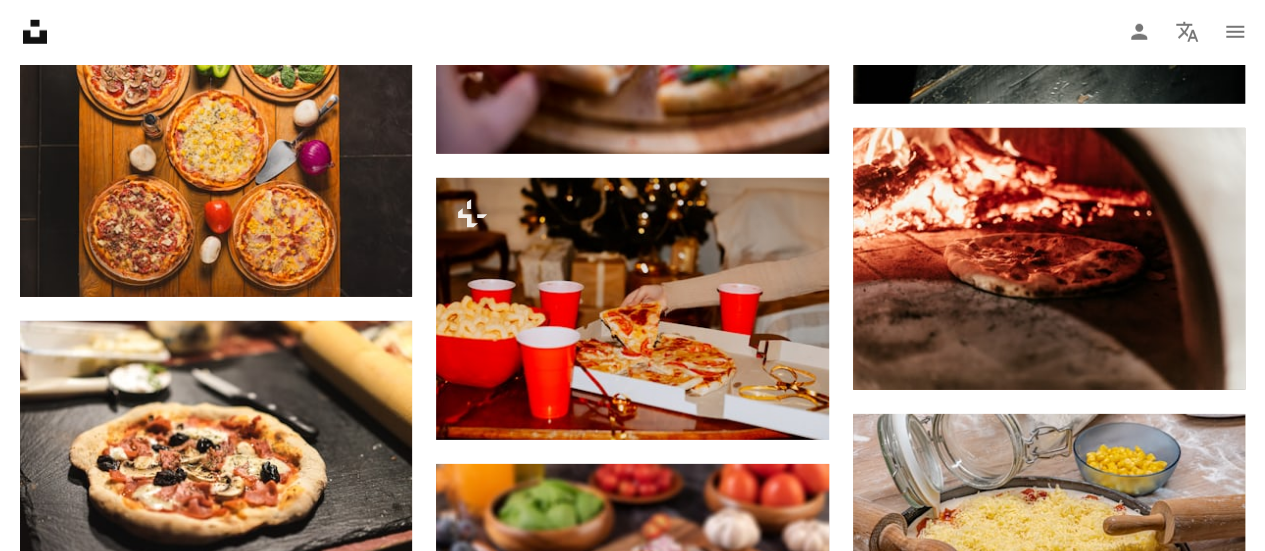 click on "Plus sign for Unsplash+ A heart A plus sign Kateryna Hliznitsova Para  Unsplash+ A lock Descargar A heart A plus sign Emily Powers Arrow pointing down A heart A plus sign Oscar Ramirez Disponible para contratación A checkmark inside of a circle Arrow pointing down A heart A plus sign Dzoara Castillo Arrow pointing down Plus sign for Unsplash+ A heart A plus sign Jonathan Castañeda Para  Unsplash+ A lock Descargar Plus sign for Unsplash+ A heart A plus sign Jonathan Borba Para  Unsplash+ A lock Descargar A heart A plus sign Marek Mucha Disponible para contratación A checkmark inside of a circle Arrow pointing down A heart A plus sign serjan midili Disponible para contratación A checkmark inside of a circle Arrow pointing down Plus sign for Unsplash+ A heart A plus sign Devin Nelson Para  Unsplash+ A lock Descargar A heart A plus sign Kateryna Hliznitsova Disponible para contratación A checkmark inside of a circle Arrow pointing down On-brand and on budget images for your next campaign Learn More A heart" at bounding box center [632, -6730] 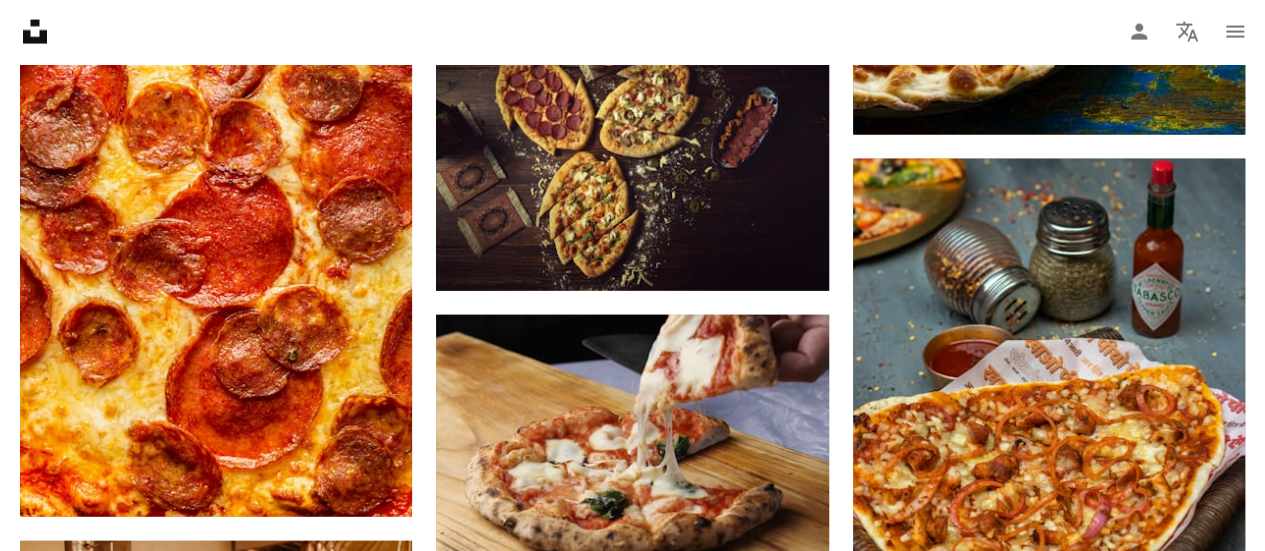scroll, scrollTop: 21200, scrollLeft: 0, axis: vertical 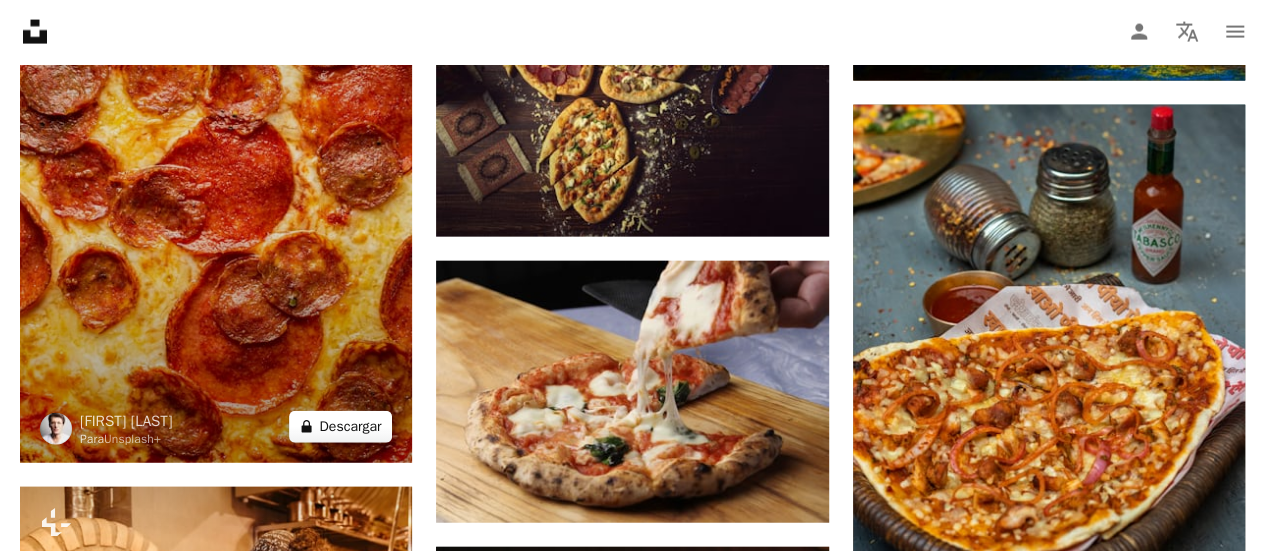 click on "A lock Descargar" at bounding box center [341, 427] 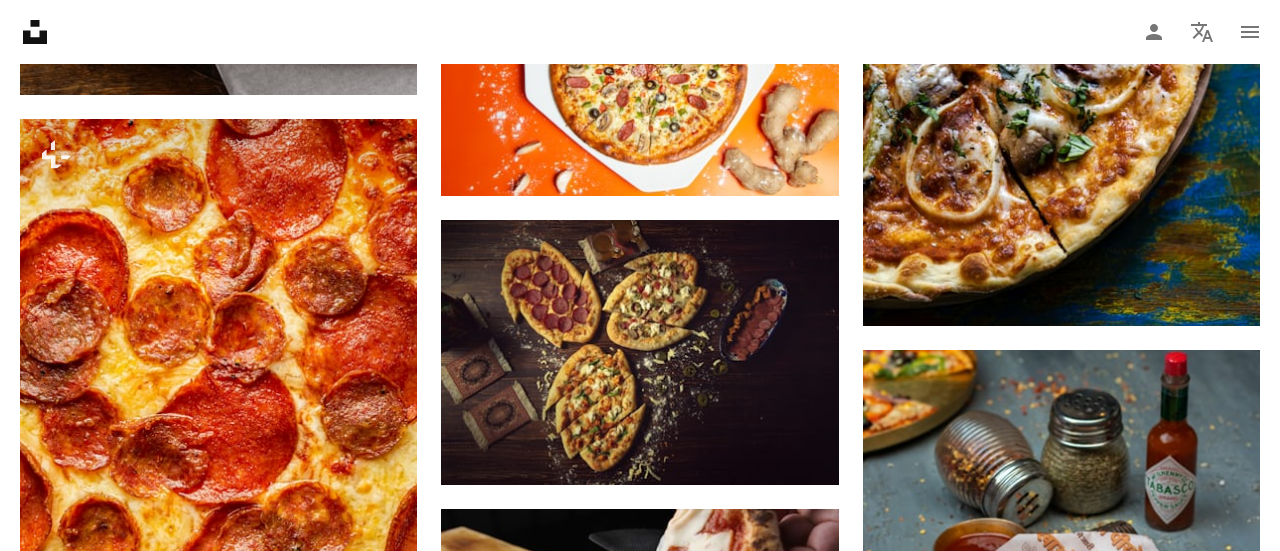 click on "An X shape Imágenes premium, listas para usar. Obtén acceso ilimitado. A plus sign Contenido solo para miembros añadido mensualmente A plus sign Descargas ilimitadas libres de derechos A plus sign Ilustraciones  Nuevo A plus sign Protecciones legales mejoradas anualmente 66 %  de descuento mensualmente 12 $   4 $ USD al mes * Obtener  Unsplash+ *Cuando se paga anualmente, se factura por adelantado  48 $ Más los impuestos aplicables. Se renueva automáticamente. Cancela cuando quieras." at bounding box center [640, 4920] 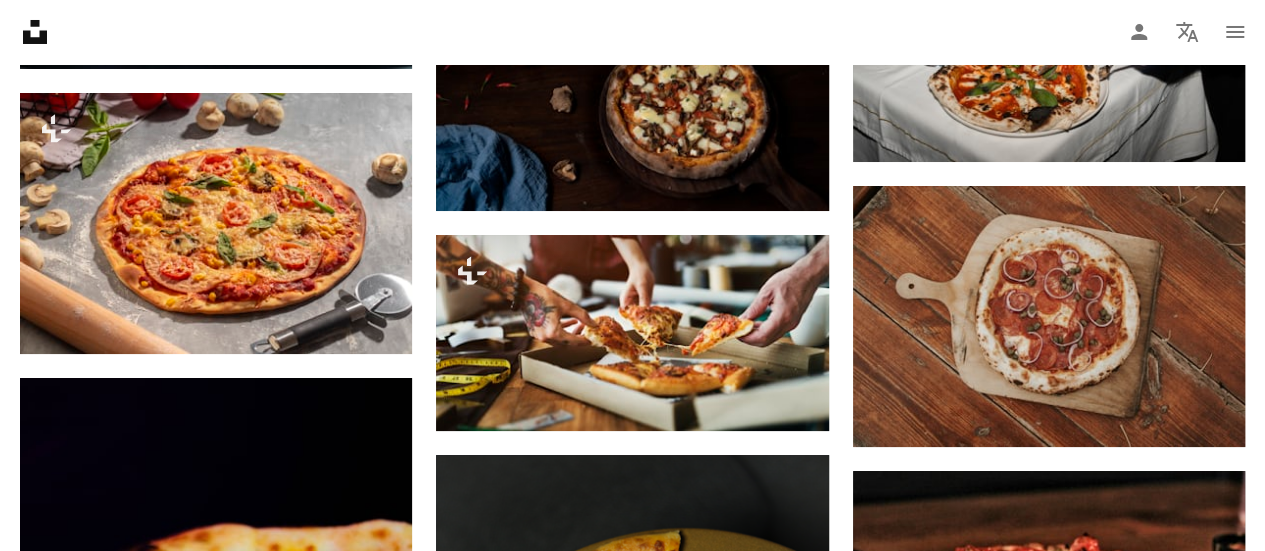 scroll, scrollTop: 18100, scrollLeft: 0, axis: vertical 